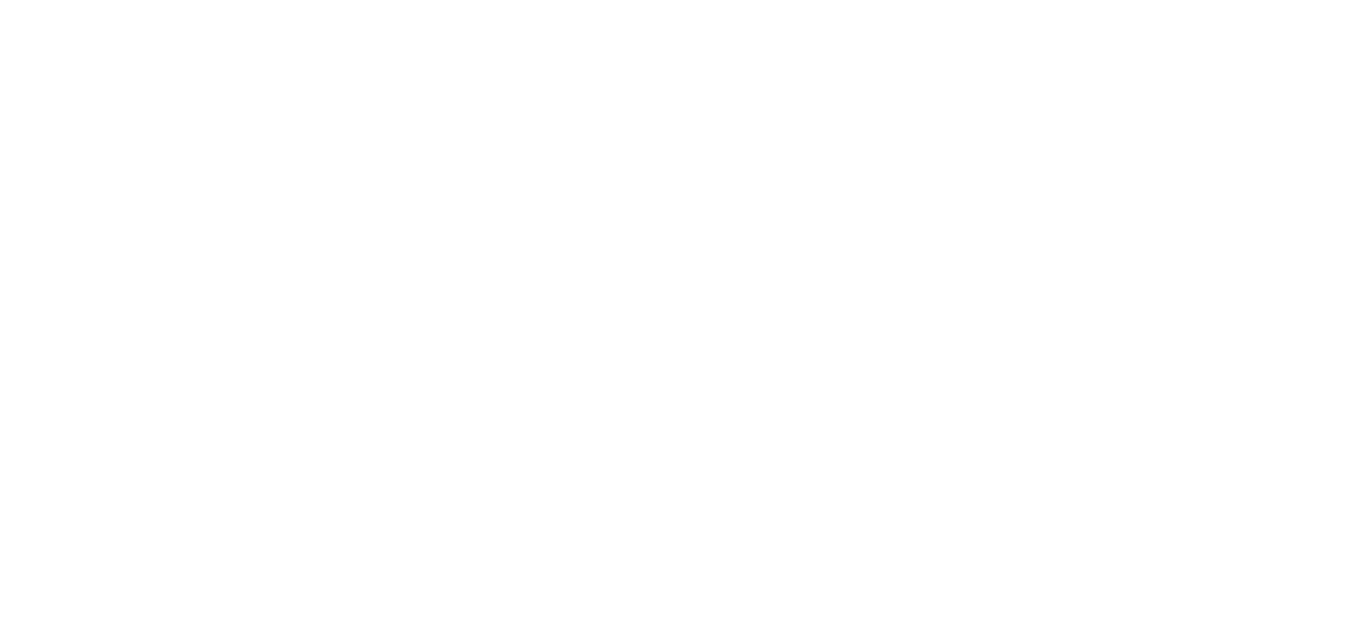 scroll, scrollTop: 0, scrollLeft: 0, axis: both 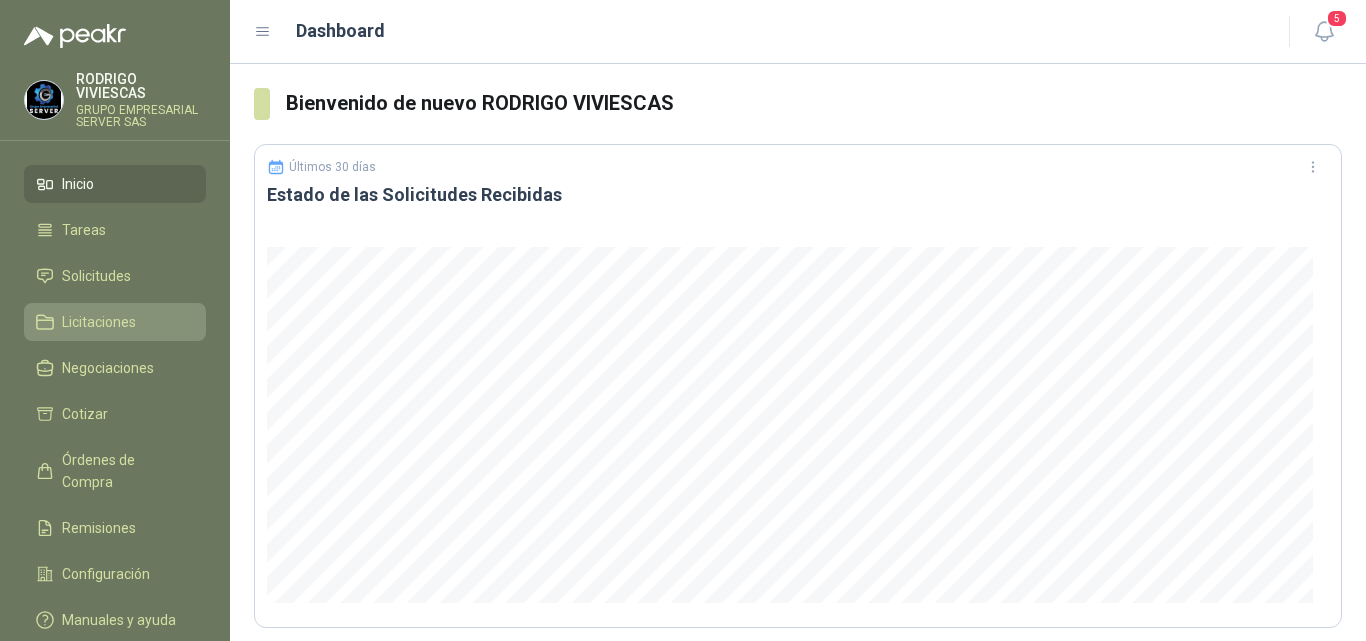 click on "Licitaciones" at bounding box center [99, 322] 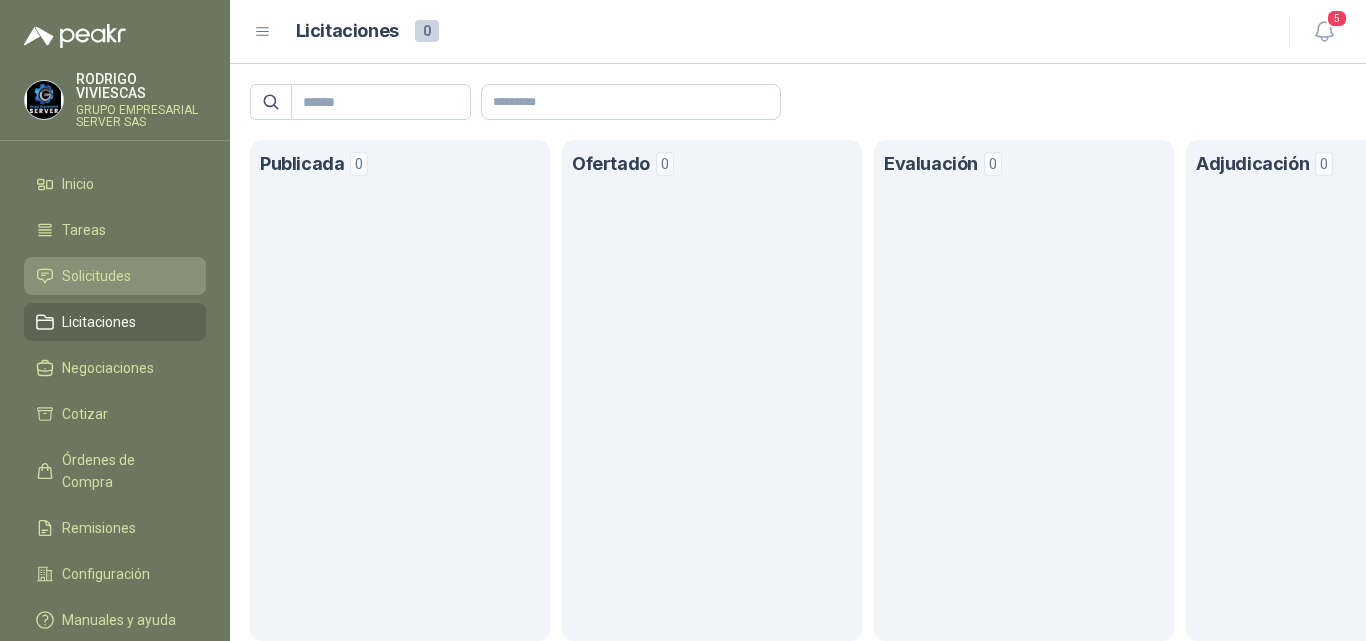 click on "Solicitudes" at bounding box center [96, 276] 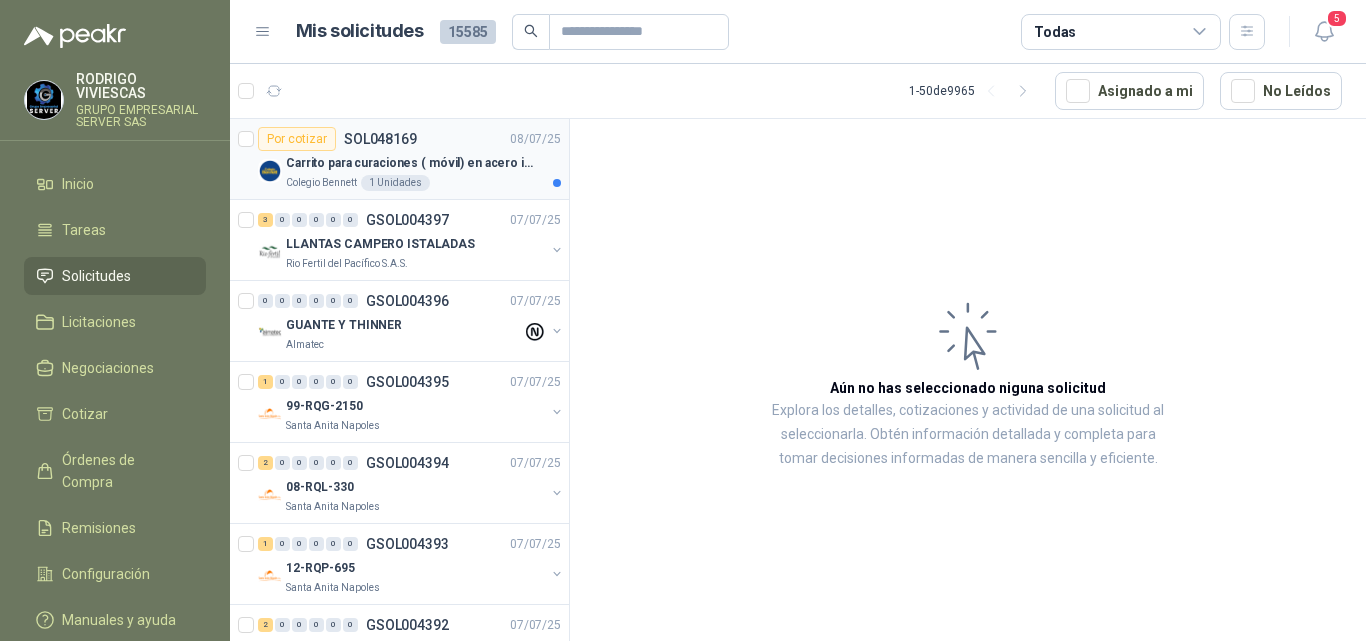 click on "Carrito para curaciones ( móvil) en acero inoxidable" at bounding box center [410, 163] 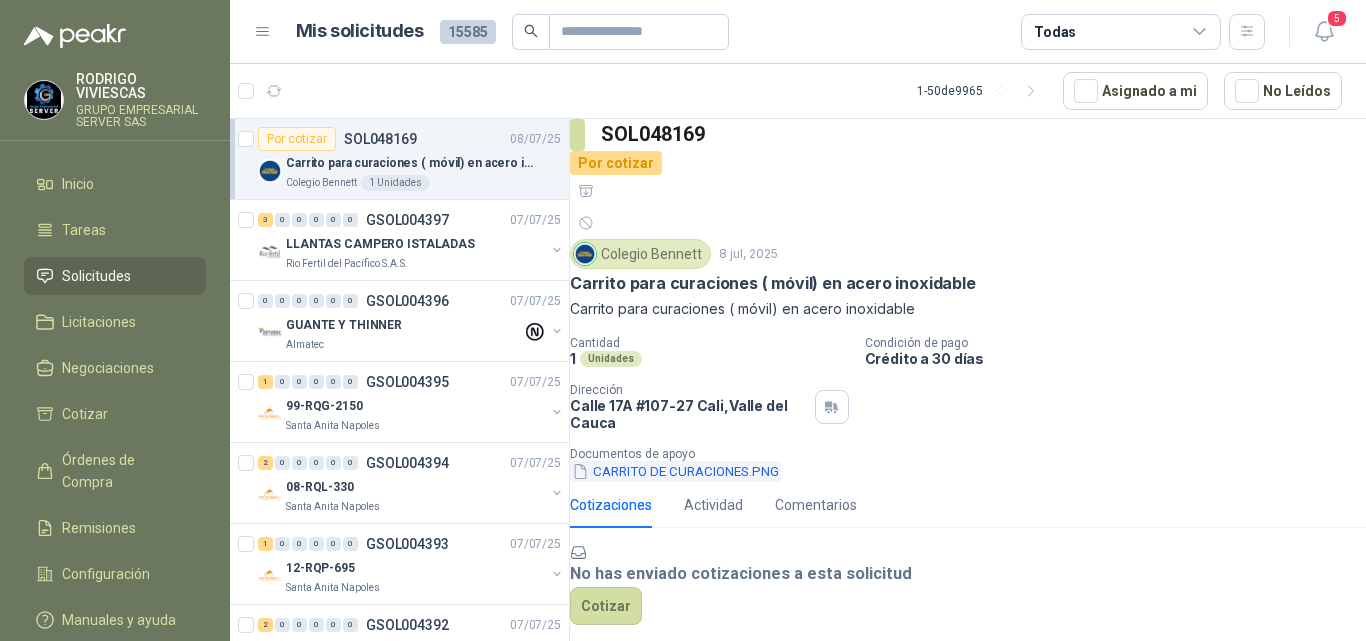 click on "CARRITO DE CURACIONES.PNG" at bounding box center (675, 471) 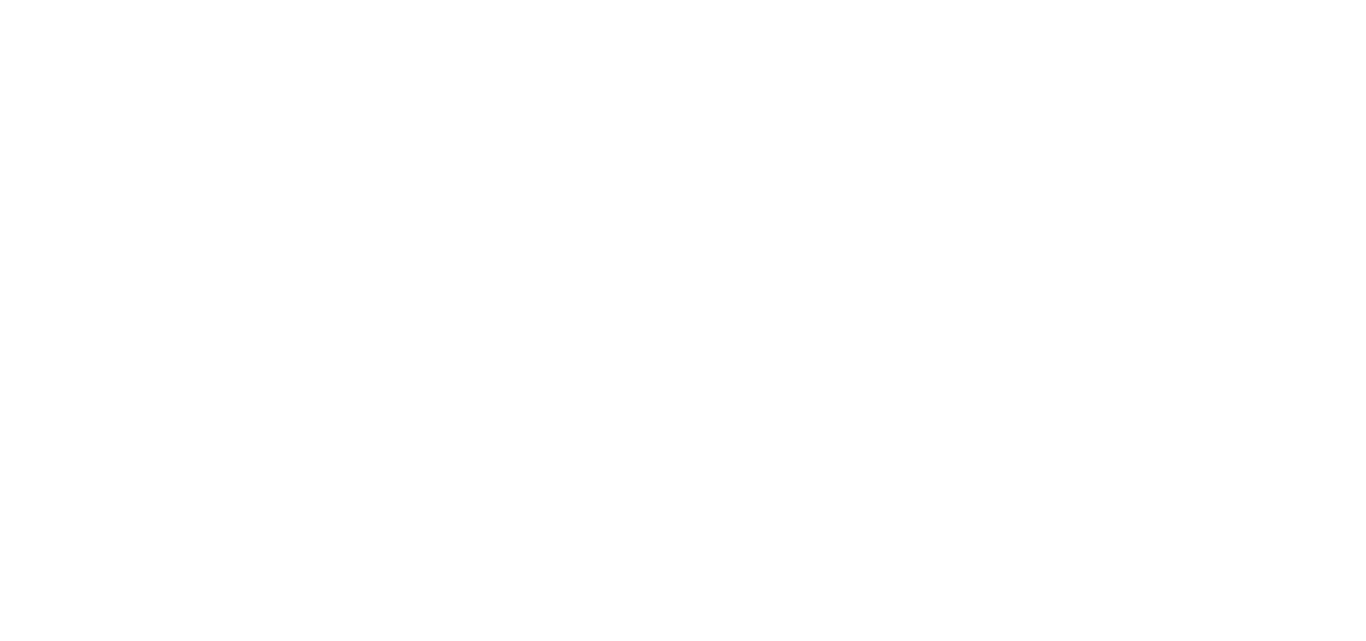 scroll, scrollTop: 0, scrollLeft: 0, axis: both 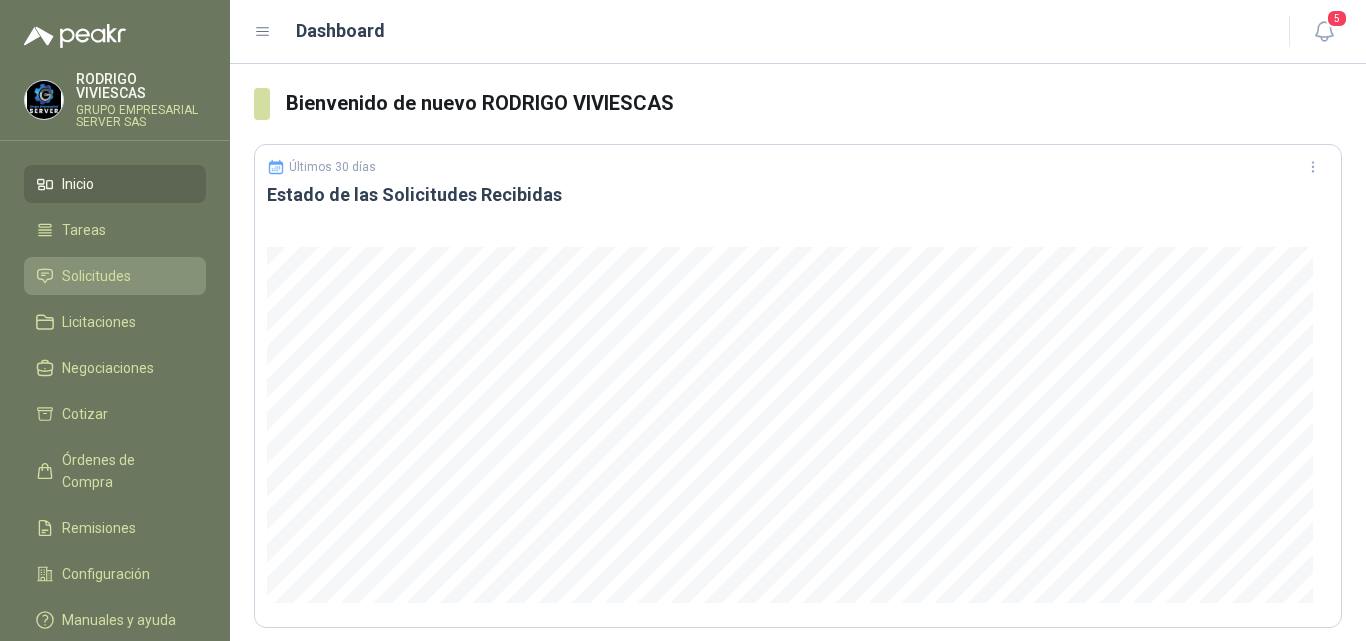 click on "Solicitudes" at bounding box center (96, 276) 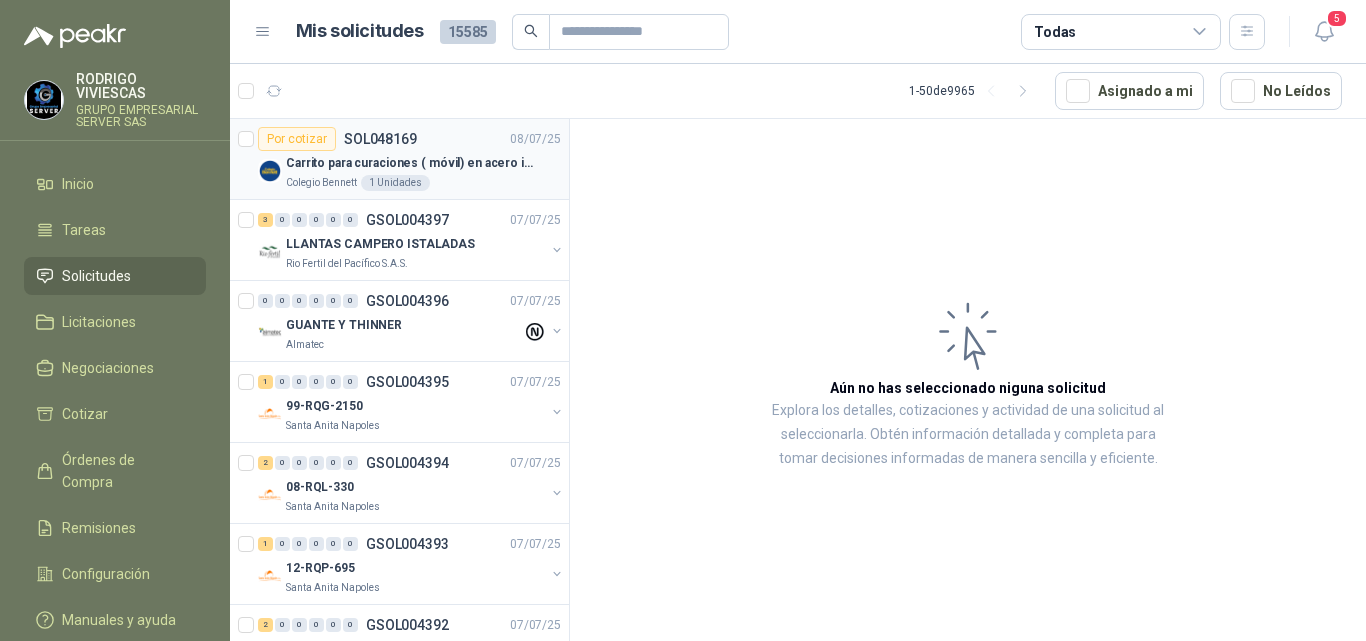 click on "Carrito para curaciones ( móvil) en acero inoxidable" at bounding box center (410, 163) 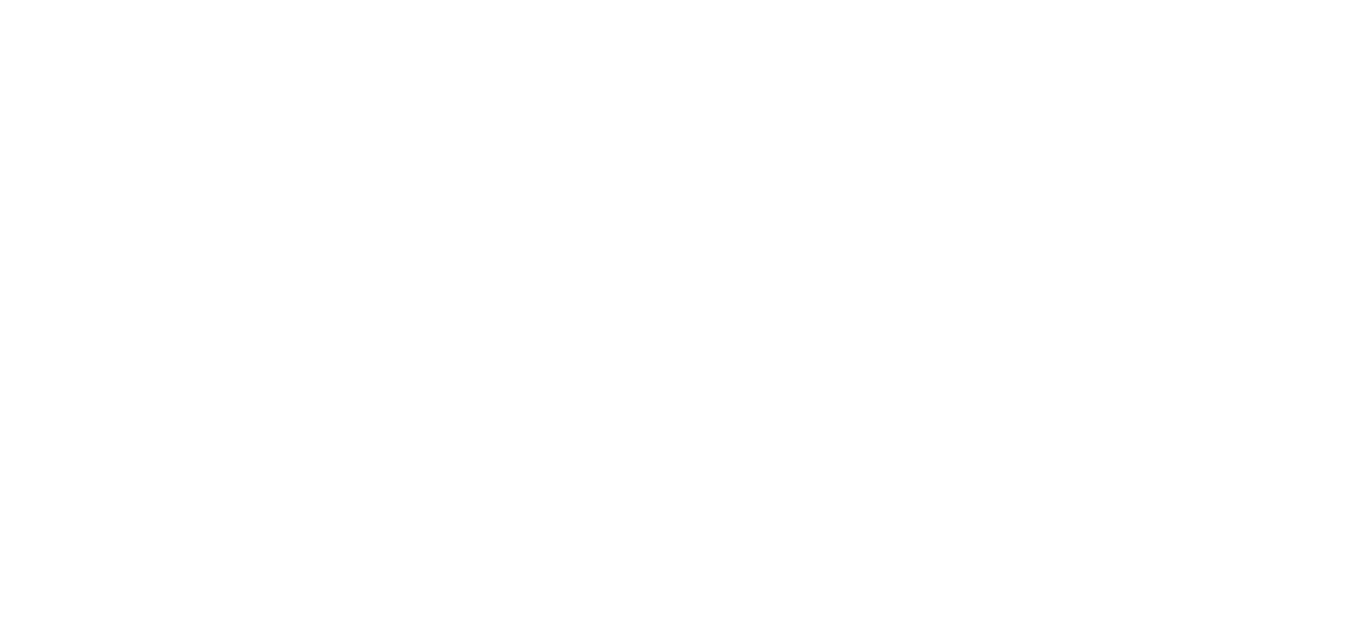 scroll, scrollTop: 0, scrollLeft: 0, axis: both 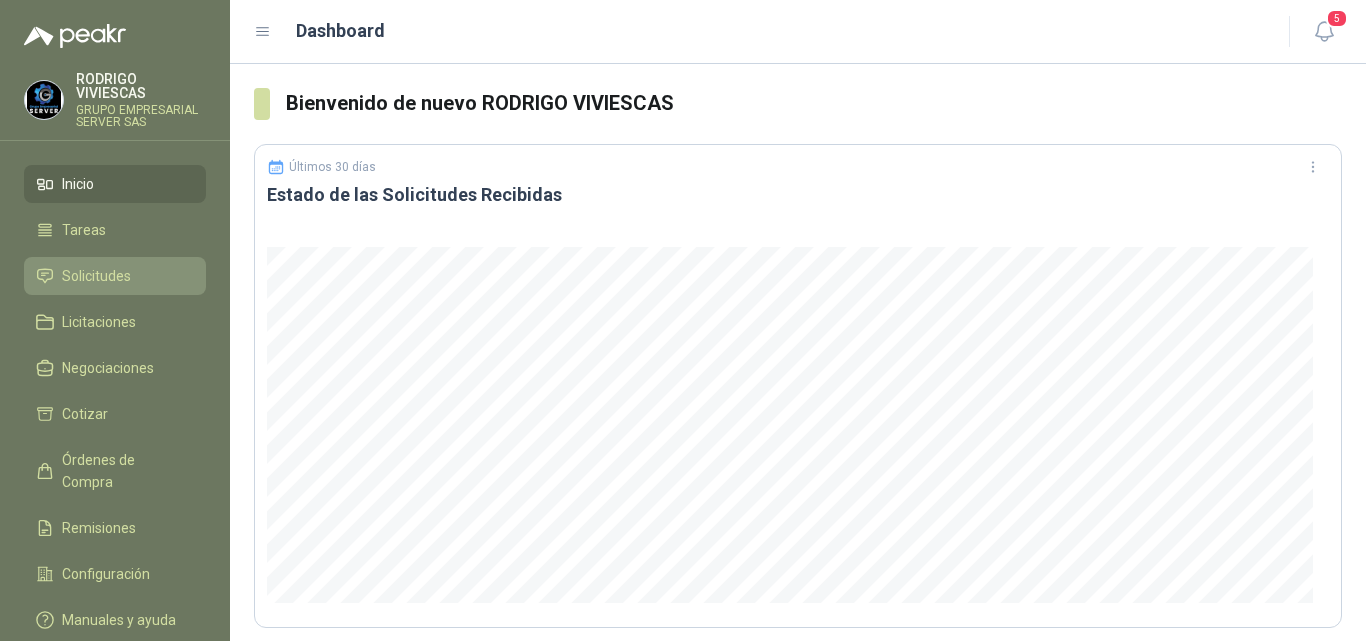 click on "Solicitudes" at bounding box center [96, 276] 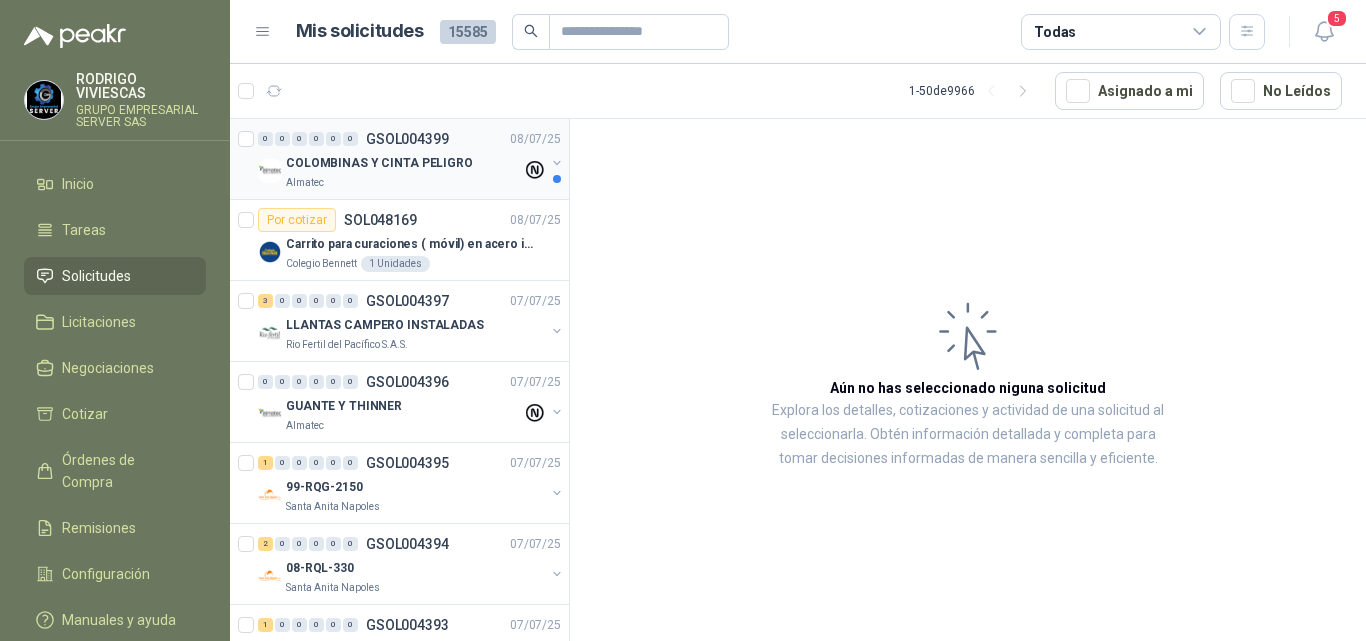 click on "COLOMBINAS Y CINTA PELIGRO" at bounding box center [379, 163] 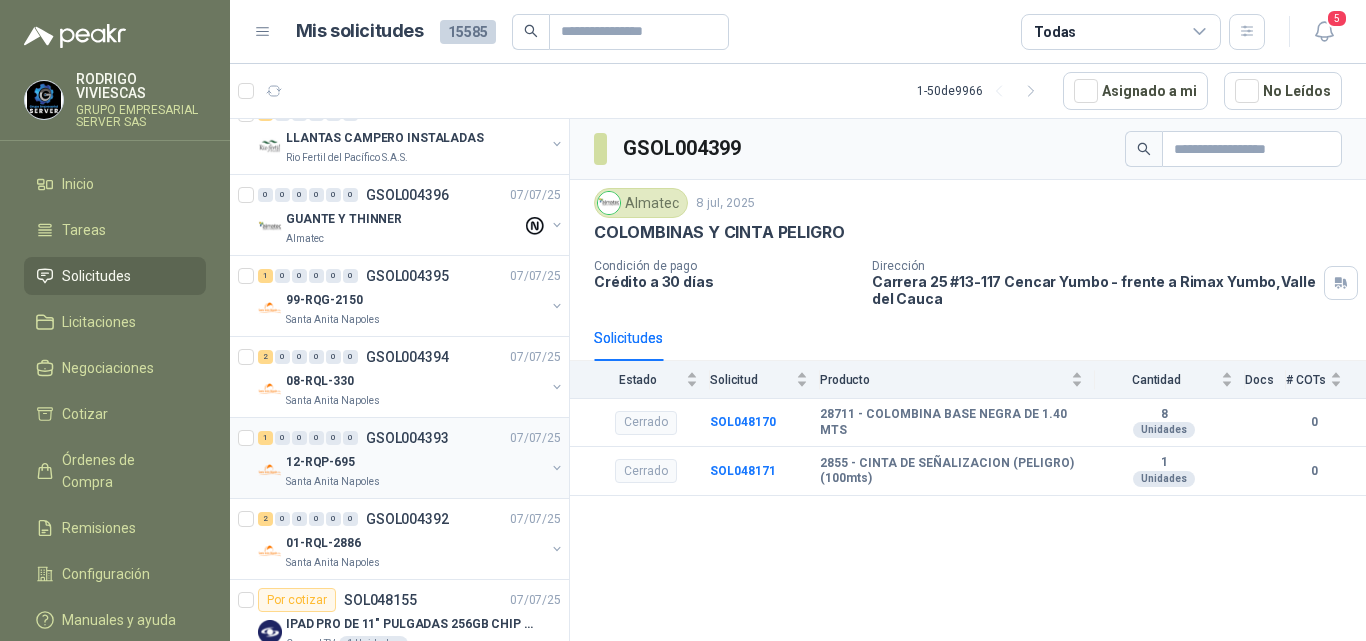 scroll, scrollTop: 200, scrollLeft: 0, axis: vertical 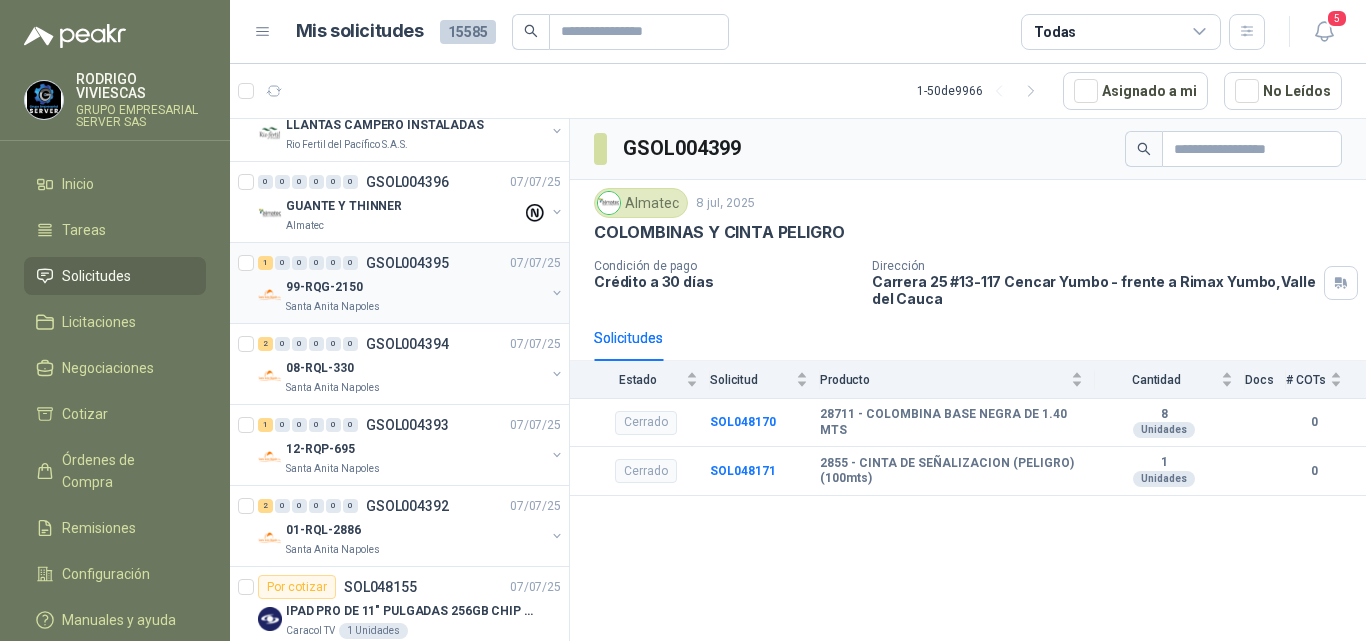 click on "Santa Anita Napoles" at bounding box center [333, 307] 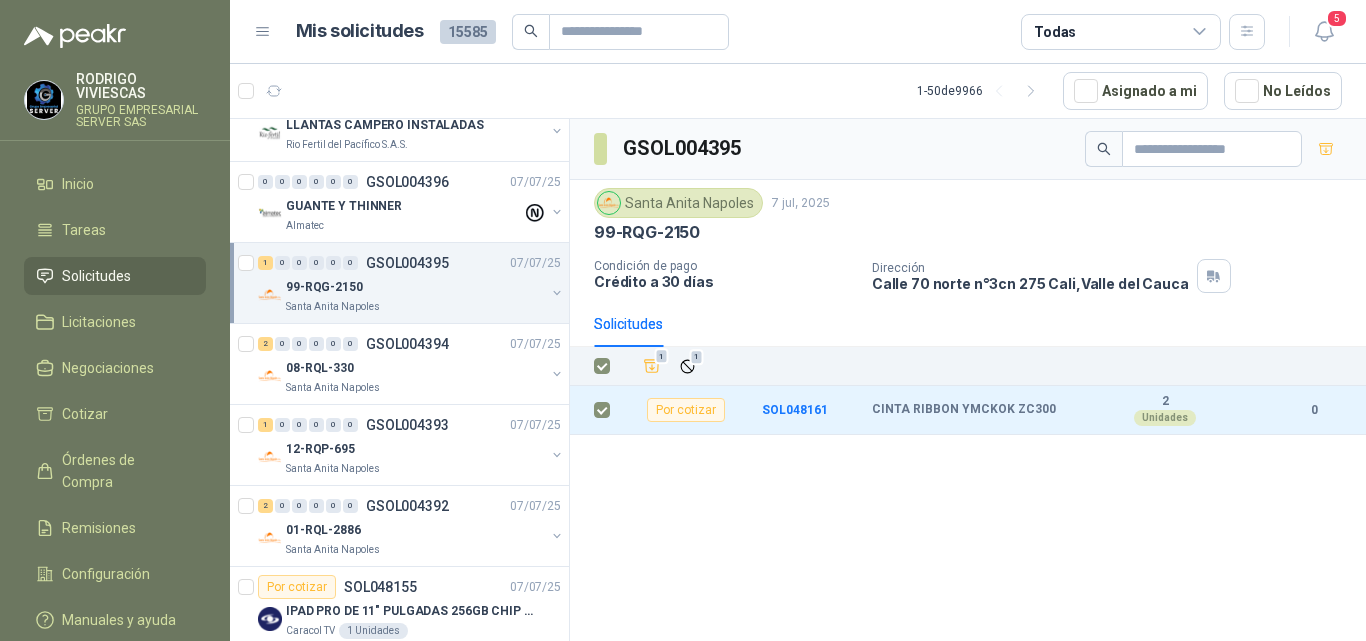 click on "GSOL004395   Santa Anita Napoles 7 jul, 2025   99-RQG-2150 Condición de pago Crédito a 30 días Dirección Calle 70 norte n°3cn 275   Cali ,  Valle del Cauca Solicitudes 1   1   Por cotizar SOL048161 CINTA RIBBON YMCKOK ZC300 2 Unidades 0" at bounding box center (968, 383) 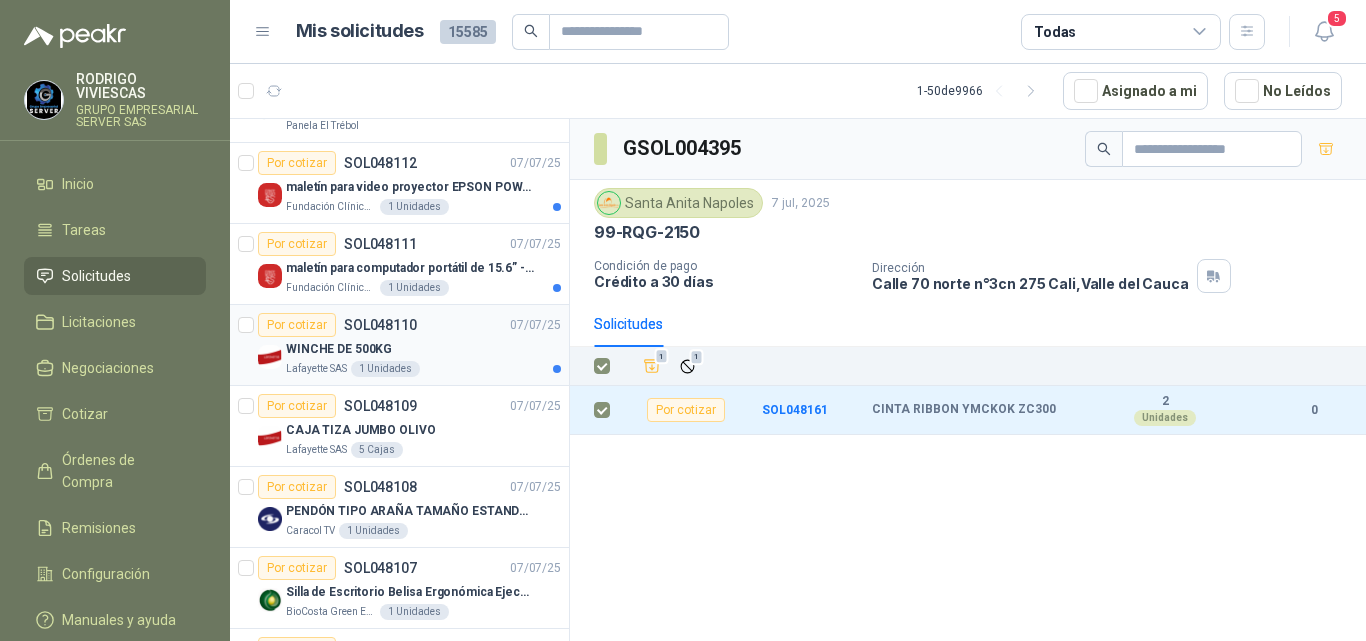 scroll, scrollTop: 900, scrollLeft: 0, axis: vertical 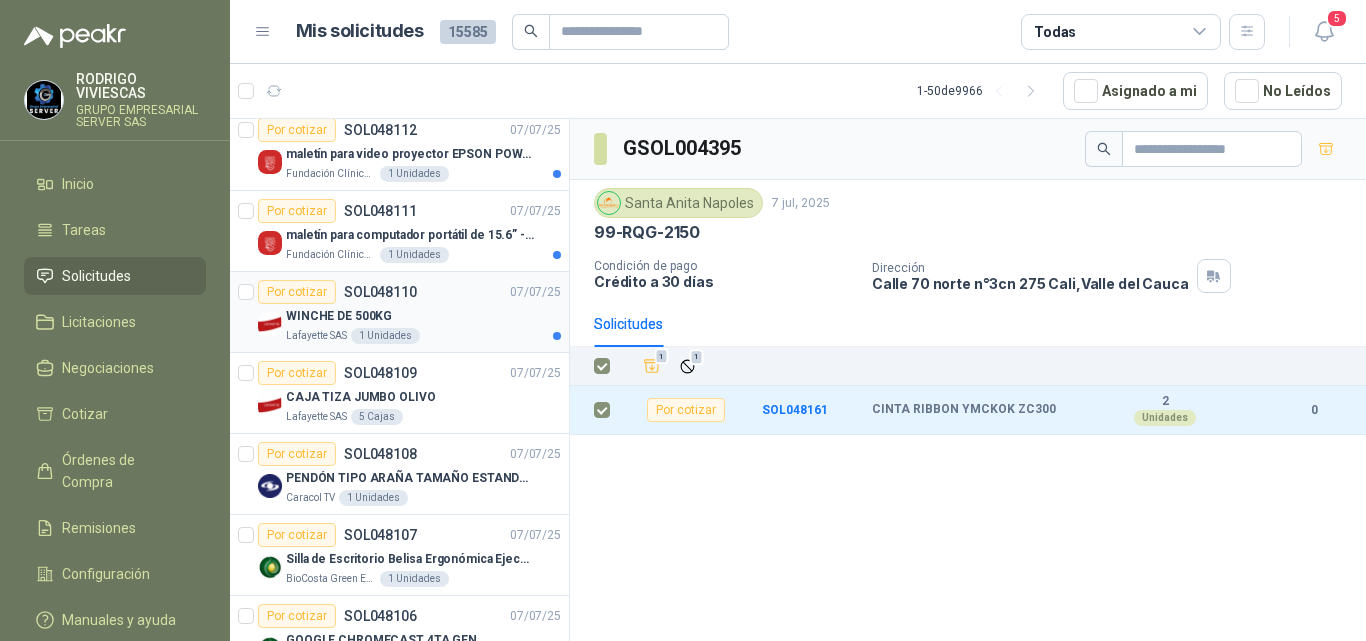 click on "WINCHE DE 500KG" at bounding box center (339, 316) 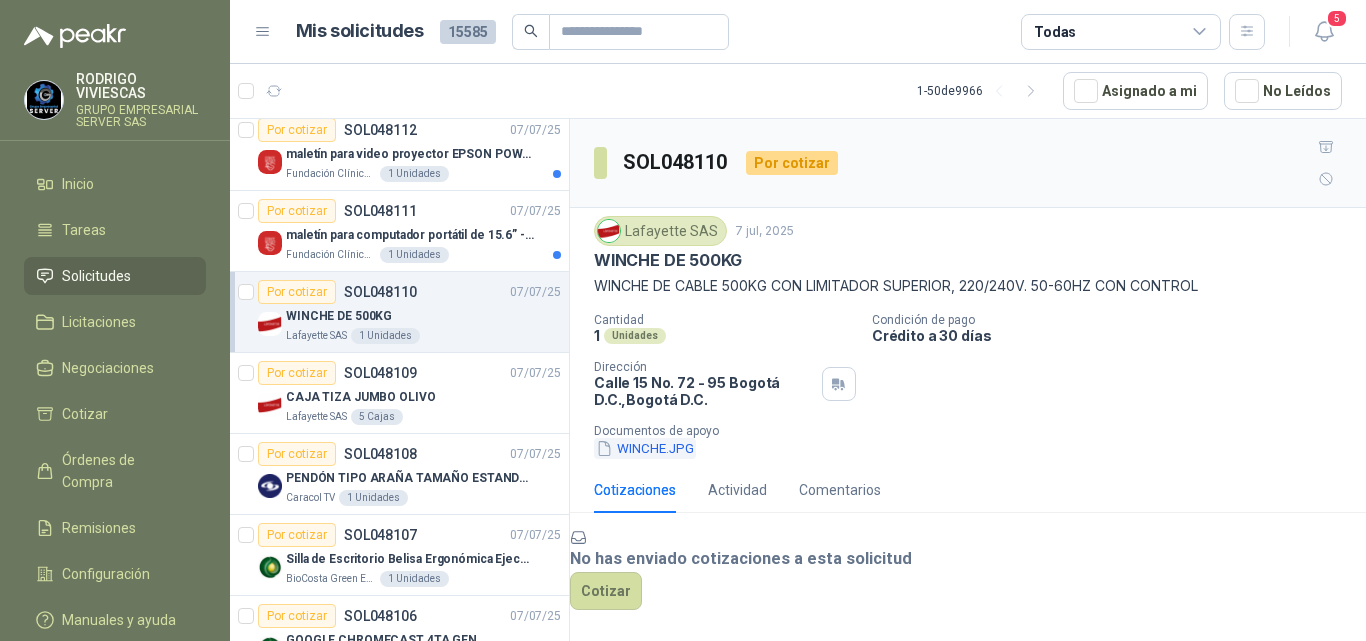click on "WINCHE.JPG" at bounding box center (645, 448) 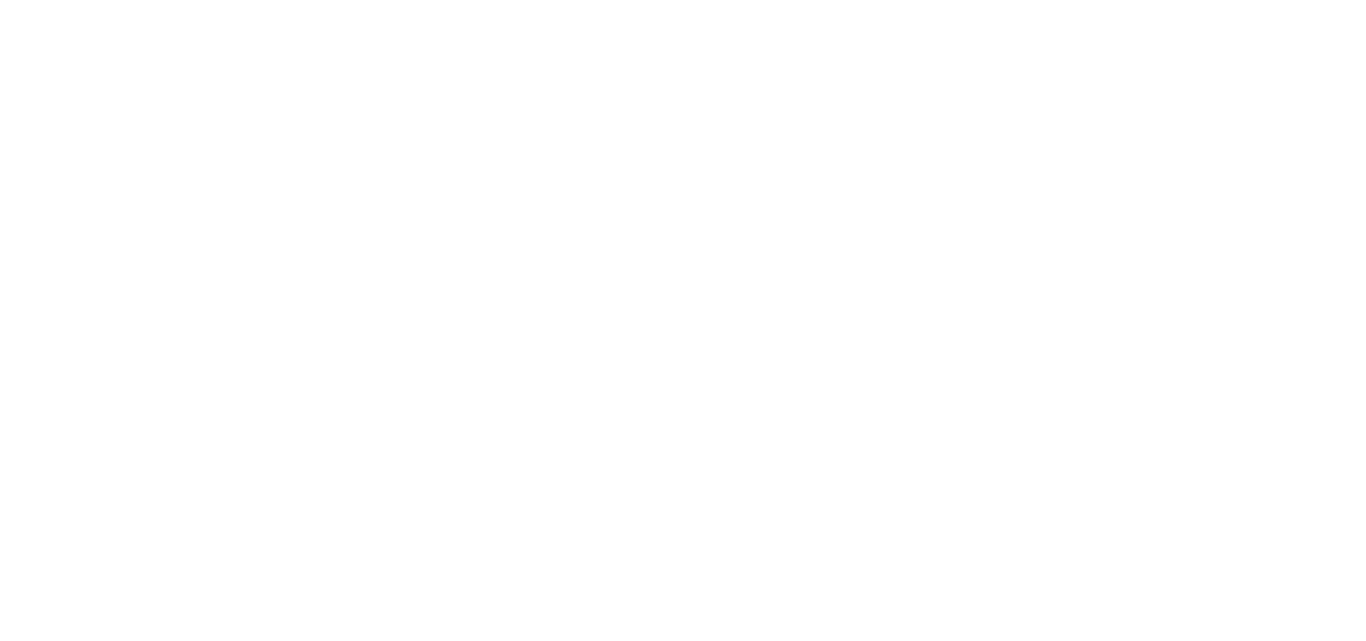 scroll, scrollTop: 0, scrollLeft: 0, axis: both 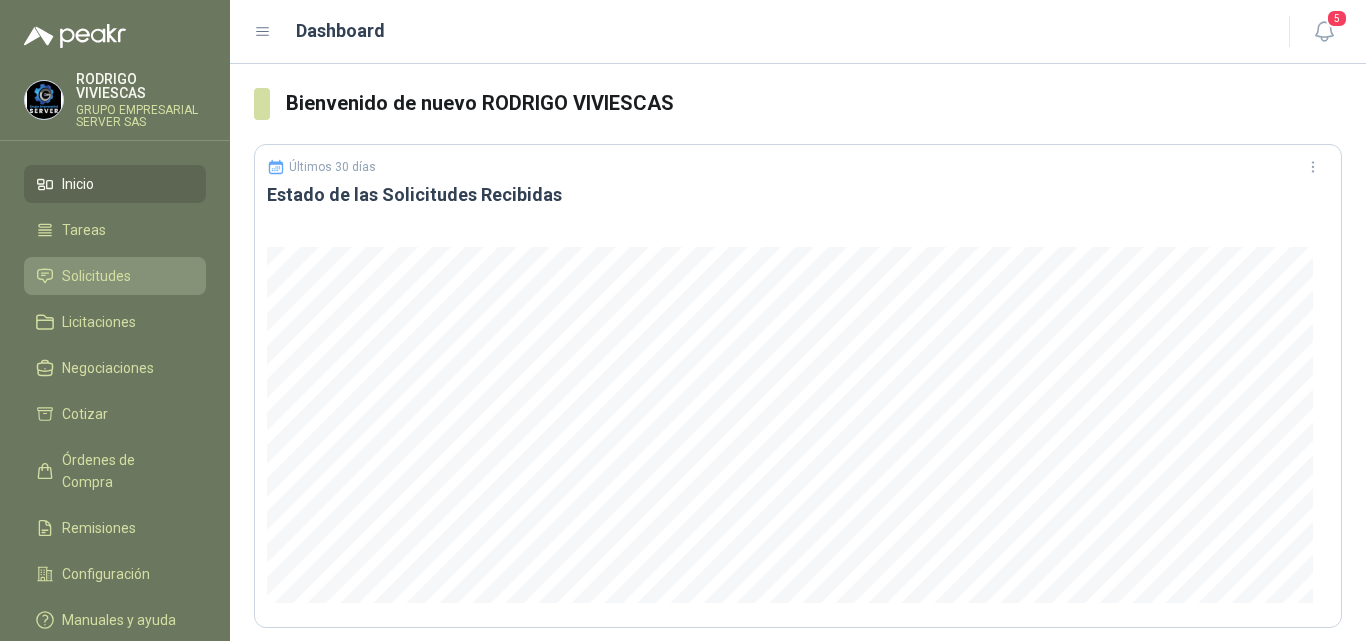 click on "Solicitudes" at bounding box center (96, 276) 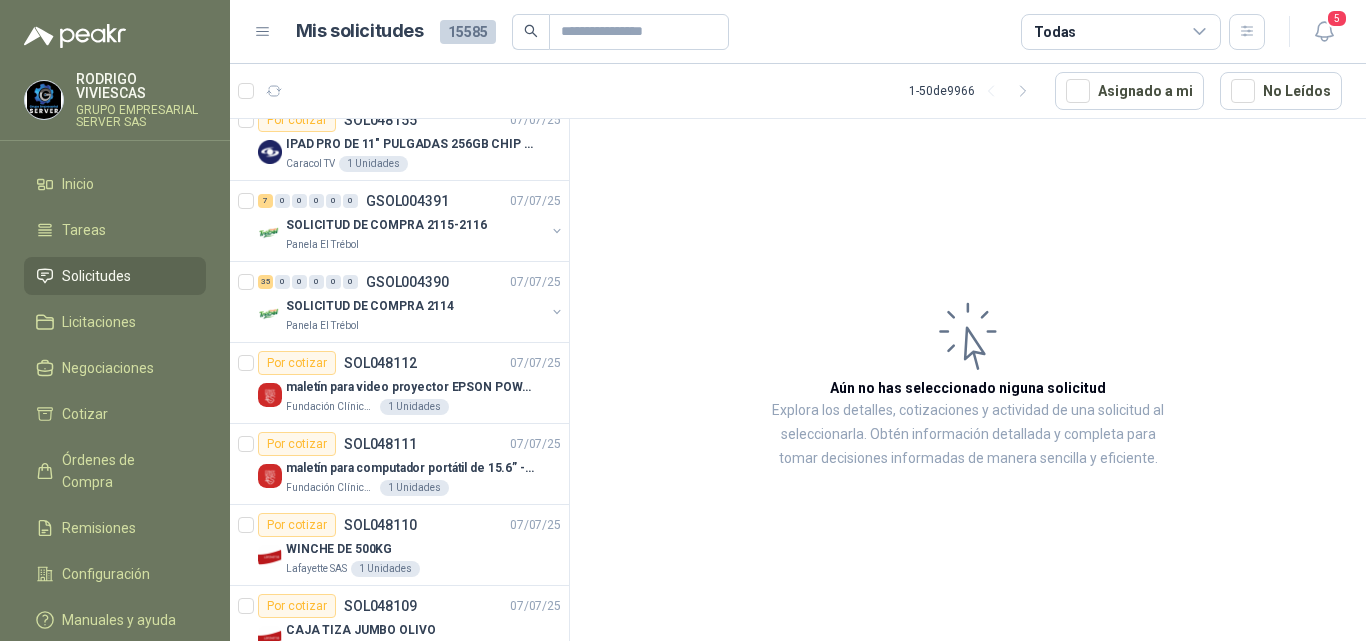scroll, scrollTop: 700, scrollLeft: 0, axis: vertical 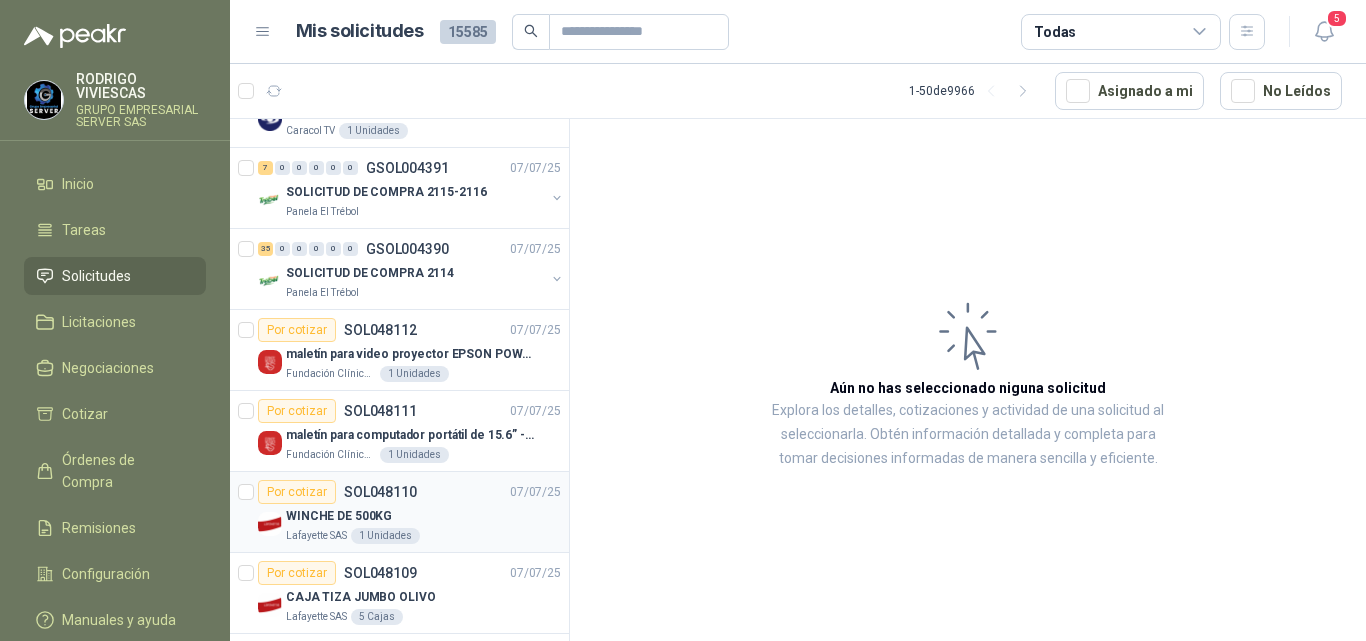 click on "WINCHE DE 500KG" at bounding box center (339, 516) 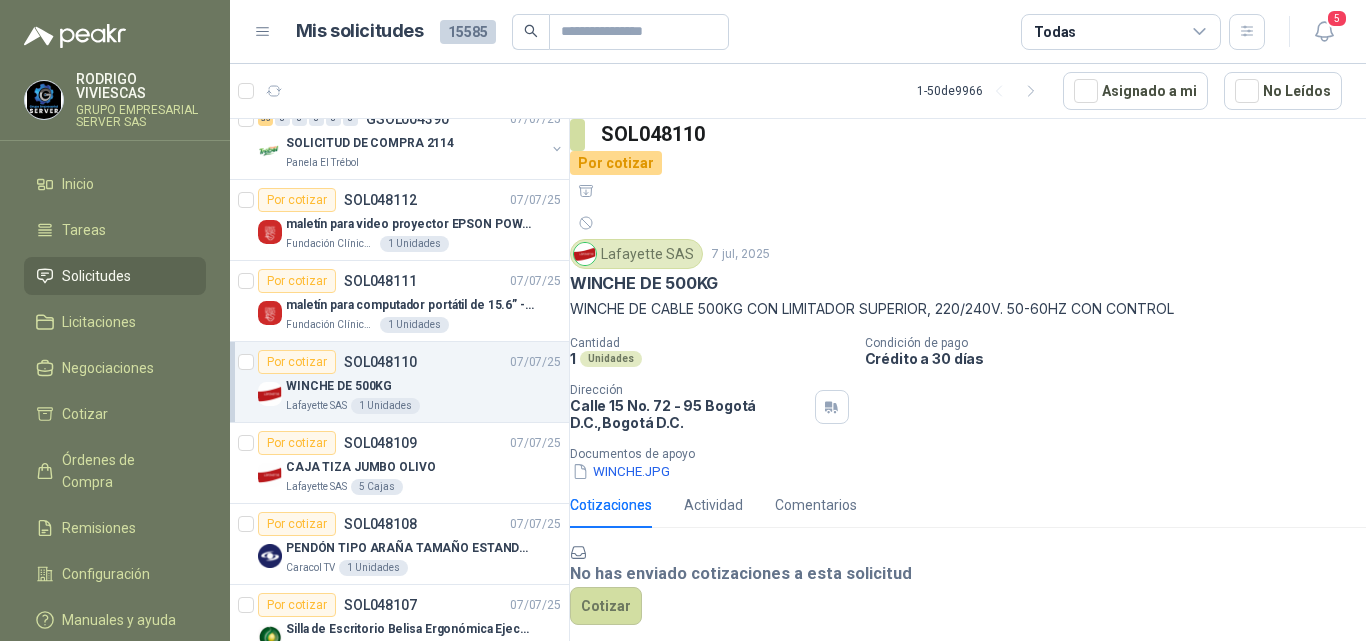 scroll, scrollTop: 900, scrollLeft: 0, axis: vertical 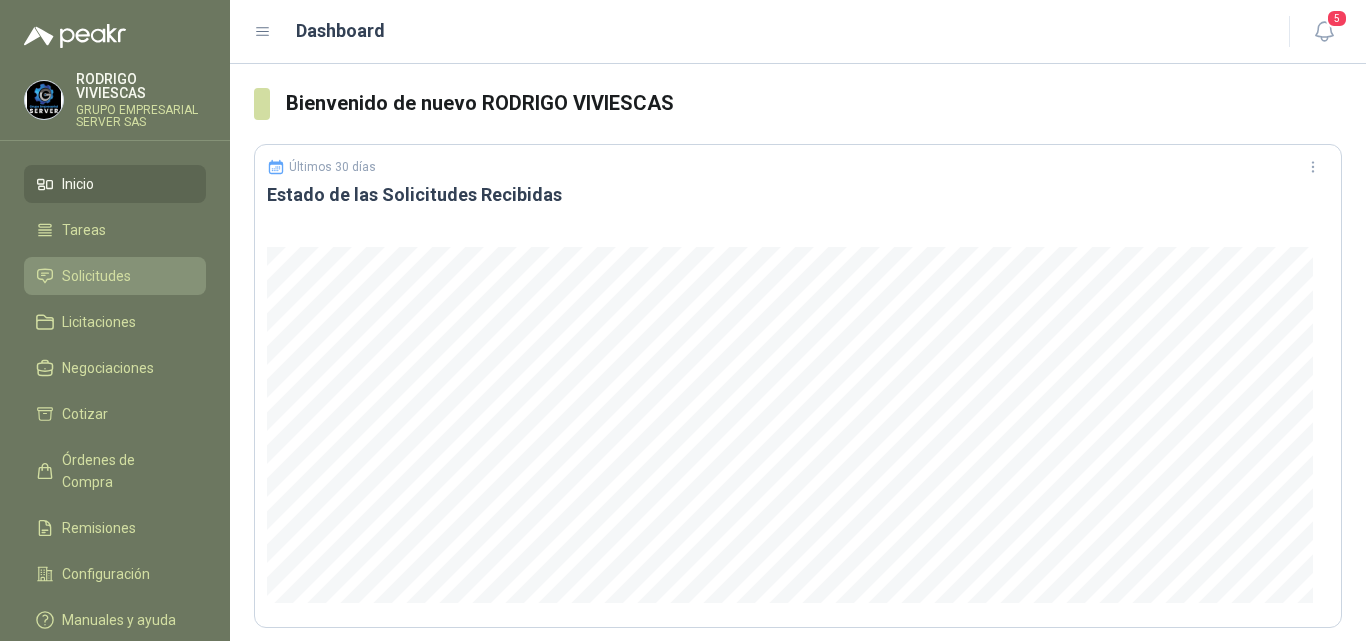 click on "Solicitudes" at bounding box center (96, 276) 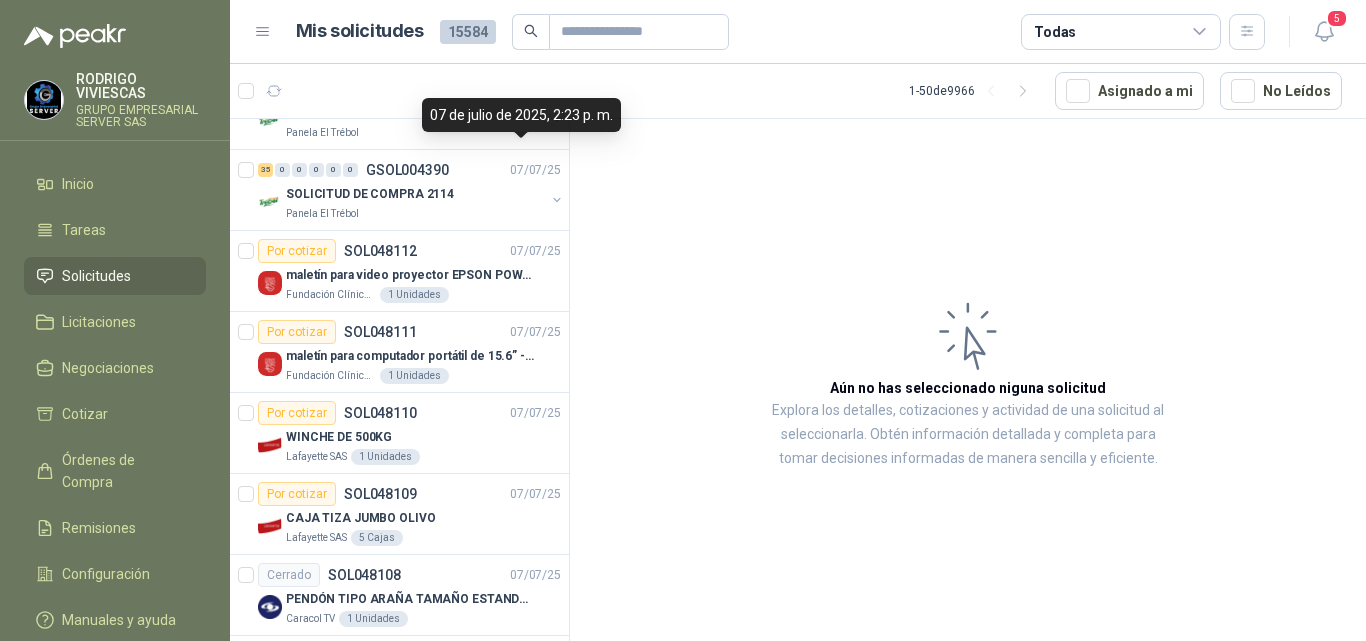 scroll, scrollTop: 800, scrollLeft: 0, axis: vertical 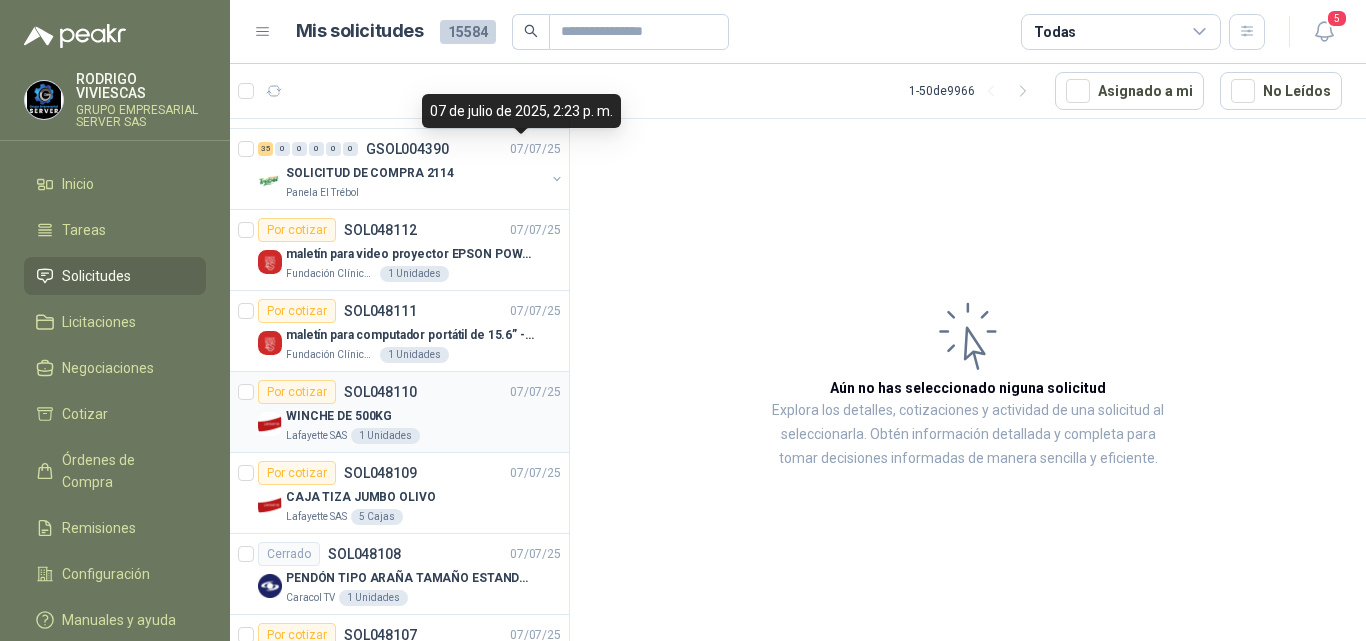 click on "WINCHE DE 500KG" at bounding box center [339, 416] 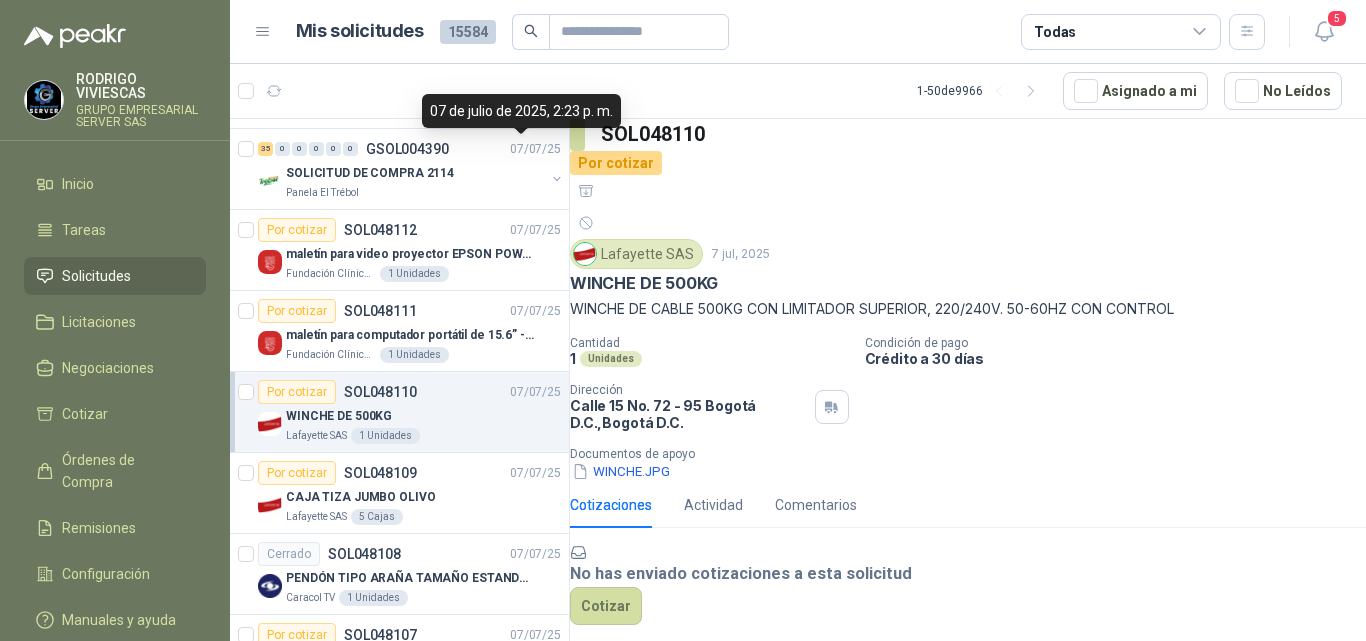 scroll, scrollTop: 103, scrollLeft: 0, axis: vertical 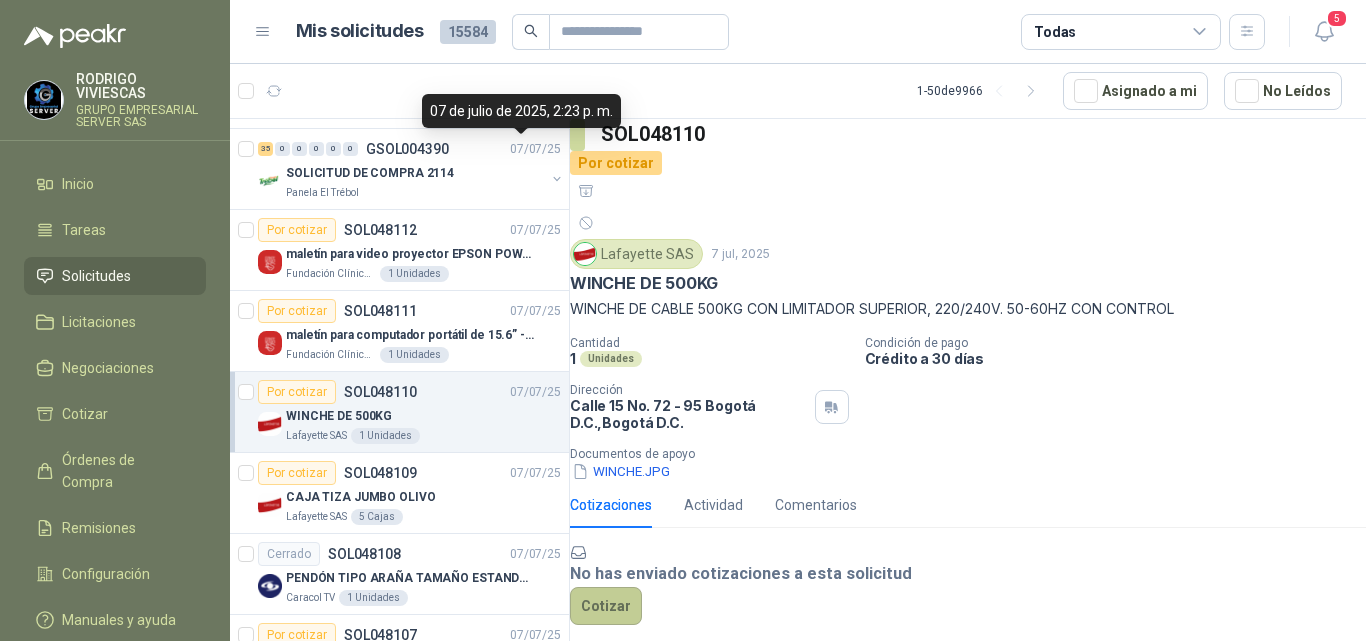 click on "Cotizar" at bounding box center [606, 606] 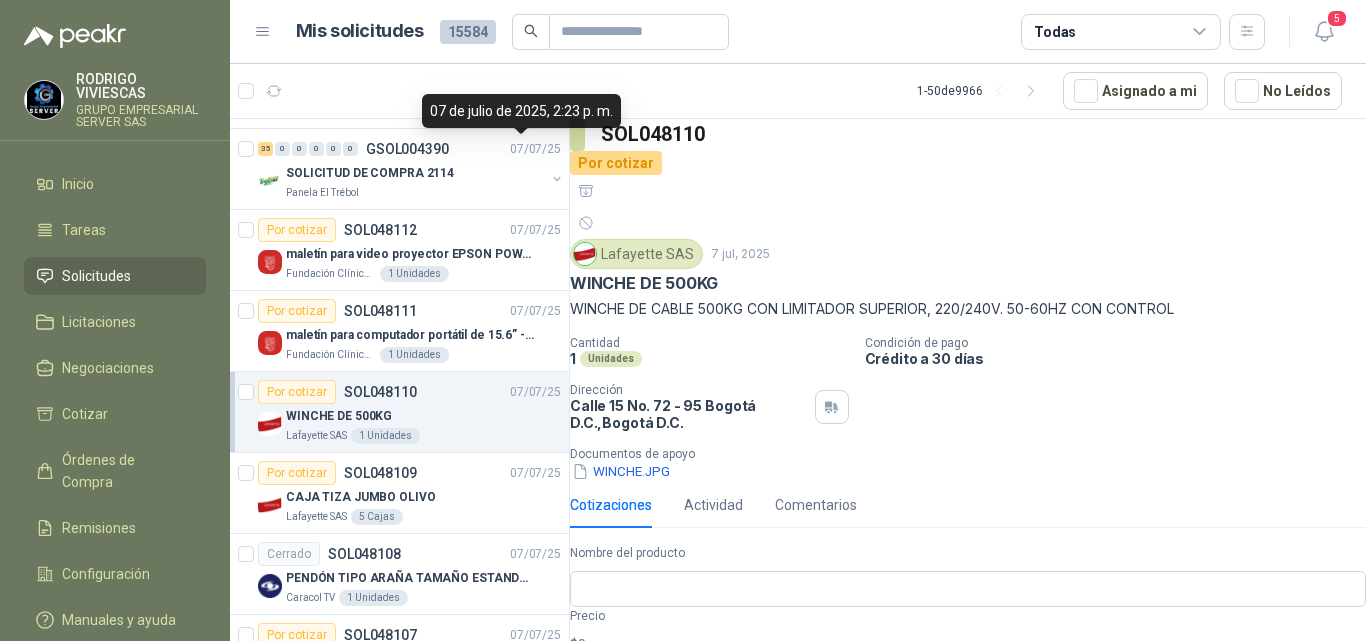 scroll, scrollTop: 91, scrollLeft: 0, axis: vertical 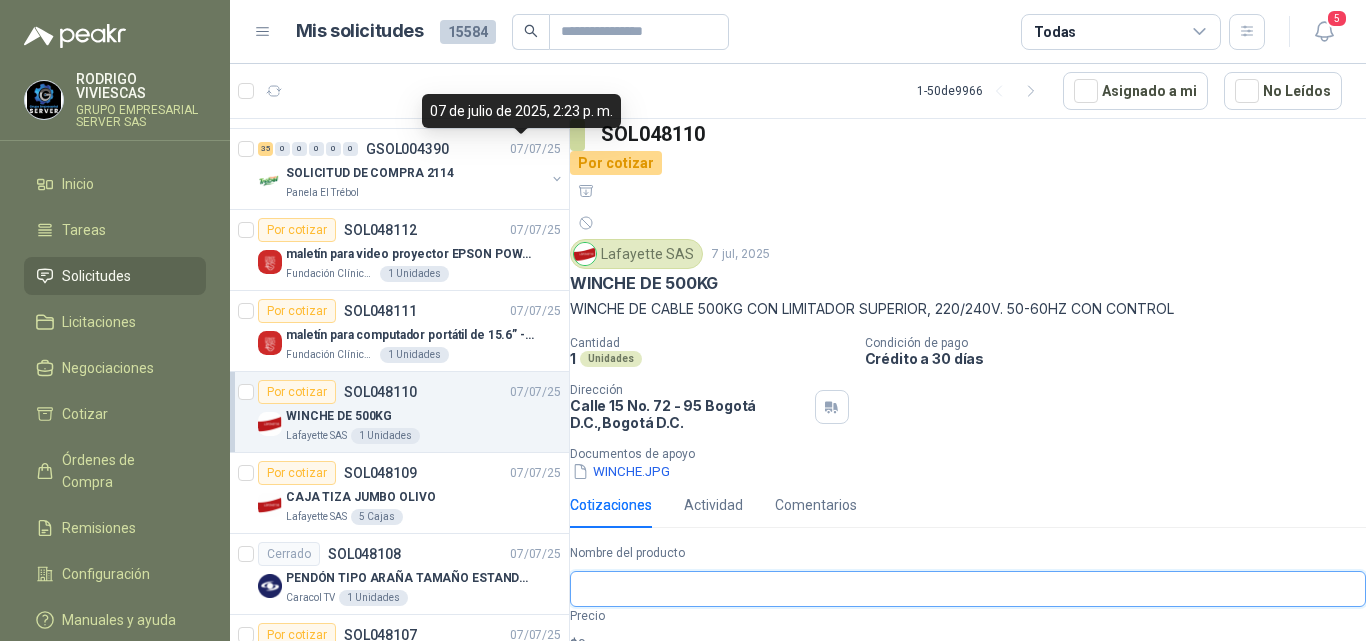 click on "Nombre del producto" at bounding box center (968, 589) 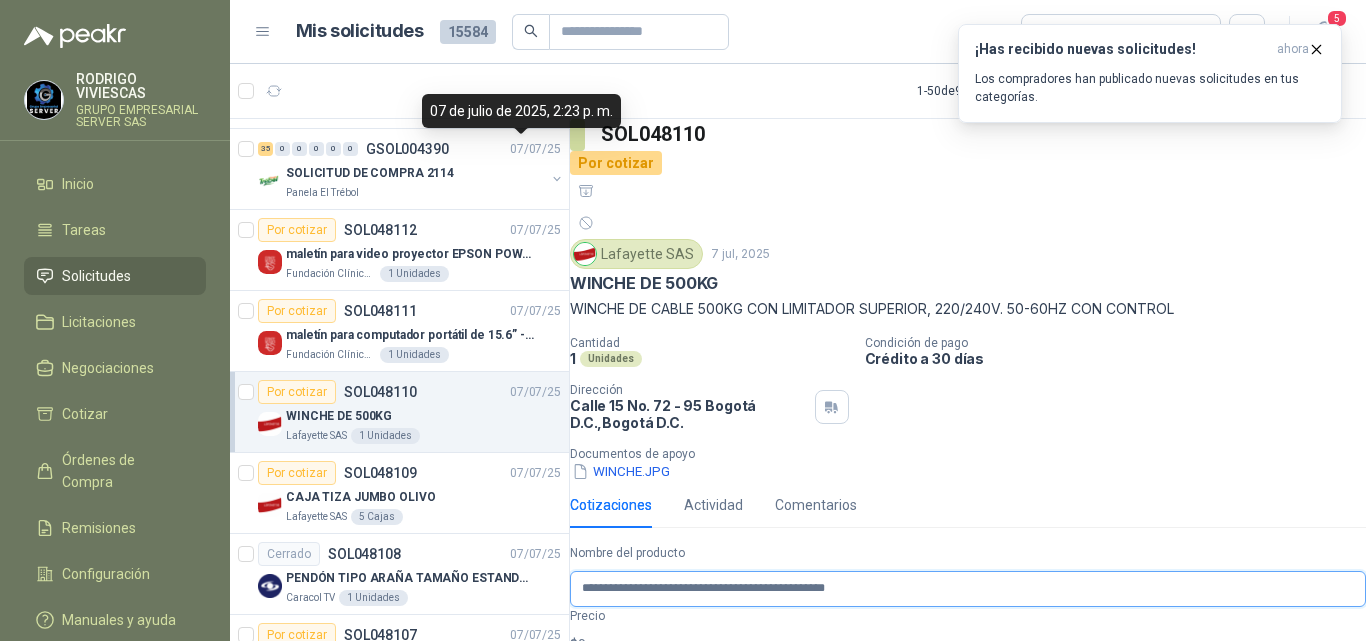type on "**********" 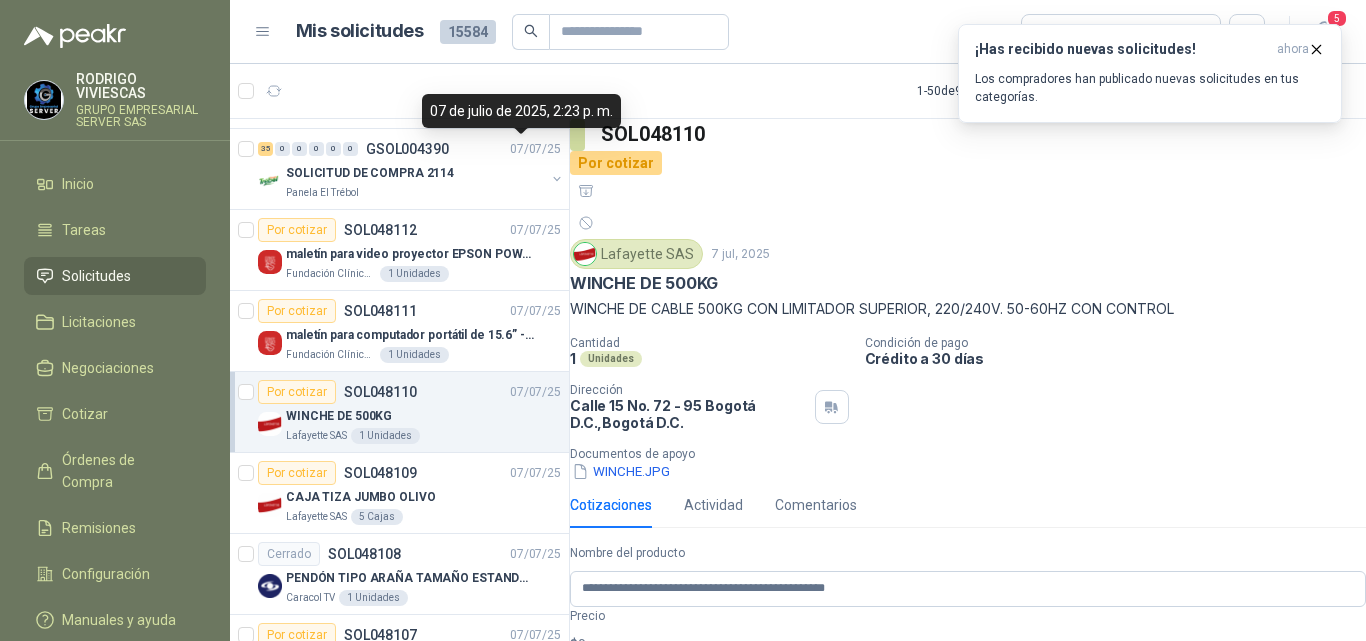 click on "[FIRST] [LAST] GRUPO EMPRESARIAL SERVER SAS Inicio Tareas Solicitudes Licitaciones Negociaciones Cotizar Órdenes de Compra Remisiones Configuración Manuales y ayuda Mis solicitudes [NUMBER] Todas 5 1 - 50 de [NUMBER] Asignado a mi No Leídos 0 0 0 0 0 0 GSOL[NUMBER] [DATE] COLOMBINAS Y CINTA PELIGRO Almatec Por cotizar SOL[NUMBER] [DATE] Carrito para curaciones ( móvil) en acero inoxidable Colegio Bennett 1 Unidades 3 0 0 0 0 0 GSOL[NUMBER] [DATE] LLANTAS CAMPERO INSTALADAS Rio Fertil del Pacífico S.A.S. 0 0 0 0 0 0 GSOL[NUMBER] [DATE] GUANTE Y THINNER Almatec 1 0 0 0 0 0 GSOL[NUMBER] [DATE] 99-RQG-2150 Santa Anita Napoles 2 0 0 0 0 0 GSOL[NUMBER] [DATE] 08-RQL-330 Santa Anita Napoles 1 0 0 0 0 0 GSOL[NUMBER] [DATE] 12-RQP-695 Santa Anita Napoles 2 0 0 0 0 0 GSOL[NUMBER] [DATE] 01-RQL-2886 Santa Anita Napoles Por cotizar SOL[NUMBER] [DATE] Caracol TV 1 Unidades 7 0" at bounding box center (683, 320) 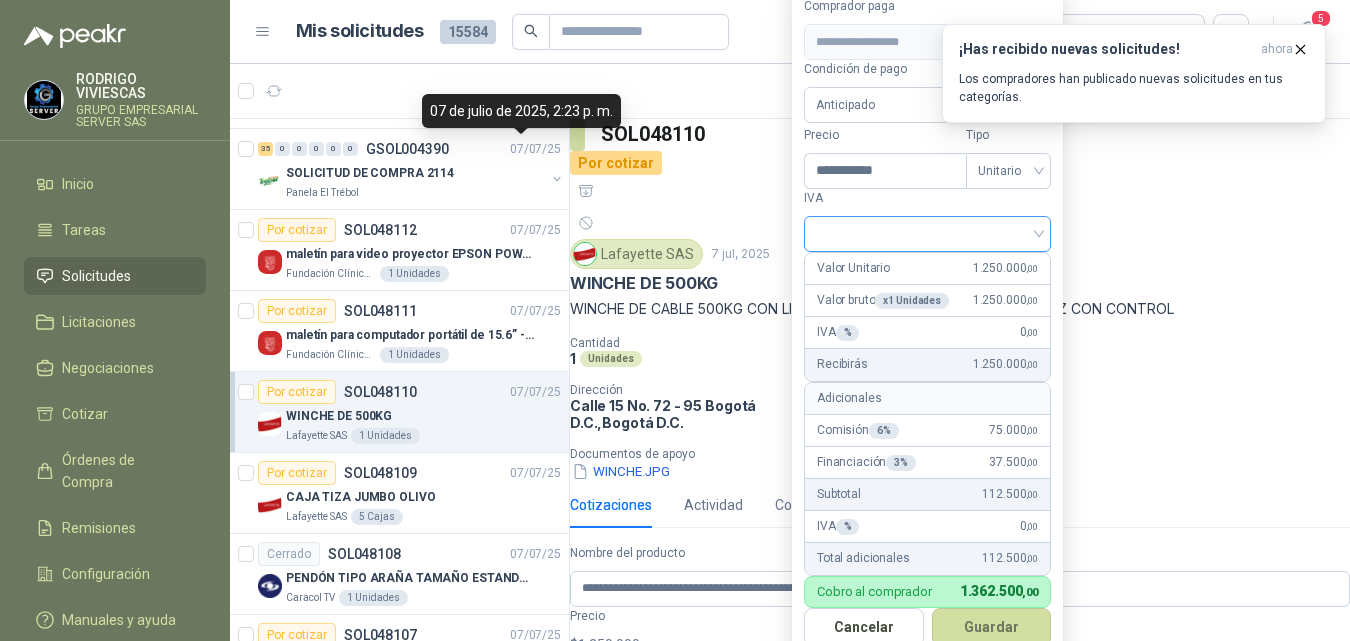 type on "**********" 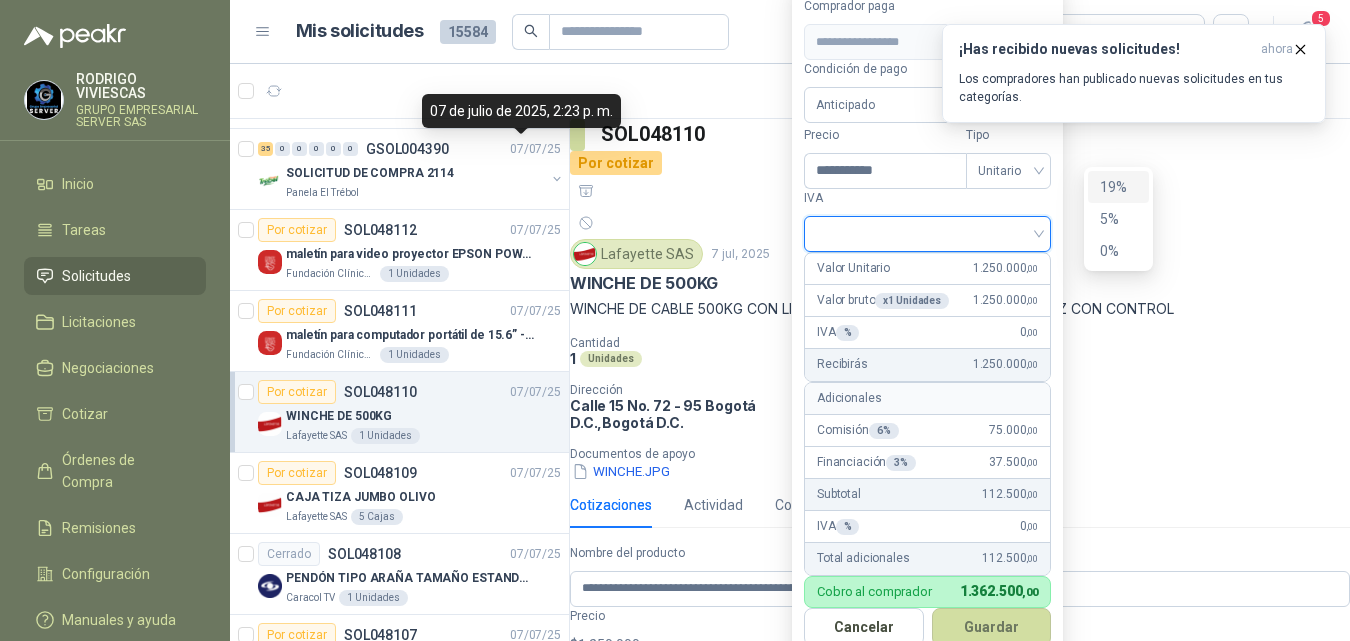click on "19%" at bounding box center (1118, 187) 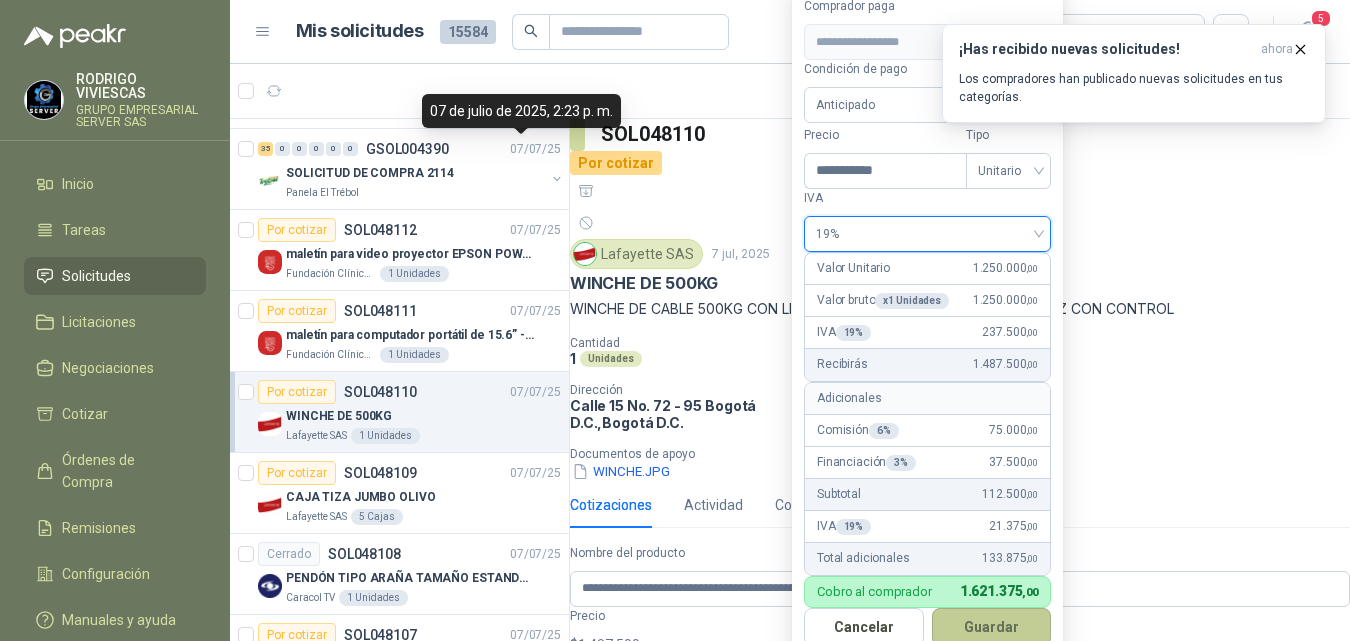 click on "Guardar" at bounding box center (992, 627) 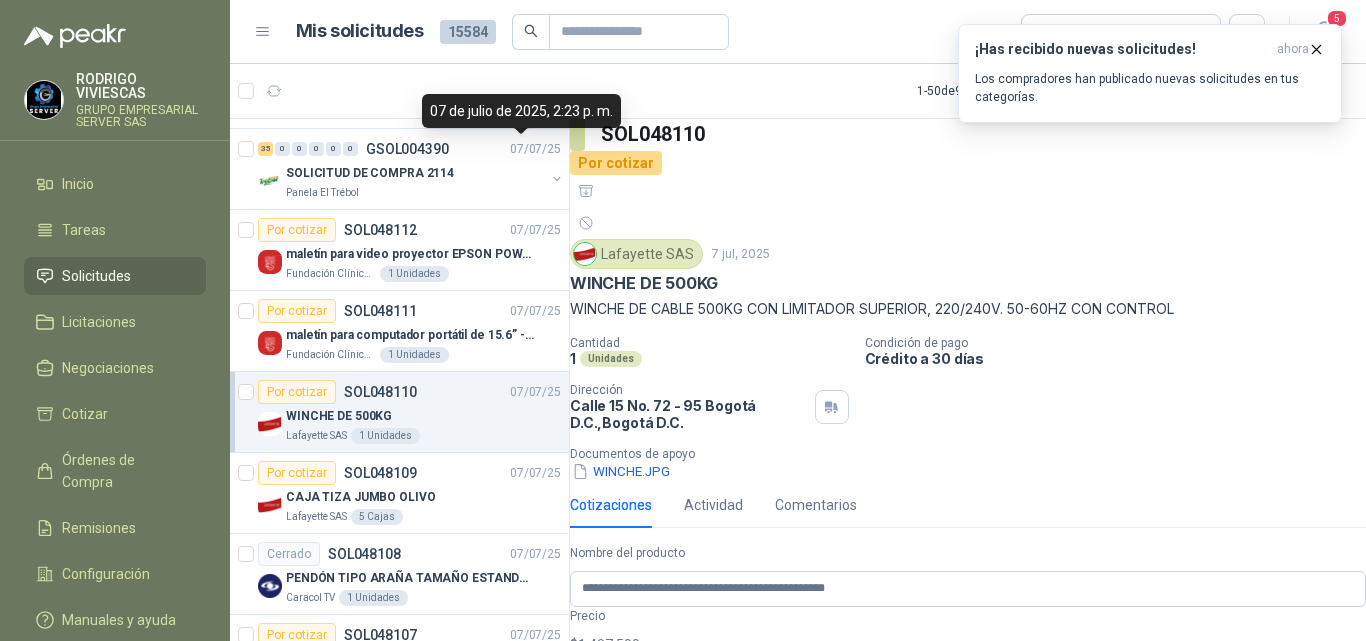 click on "Entrega" at bounding box center (952, 701) 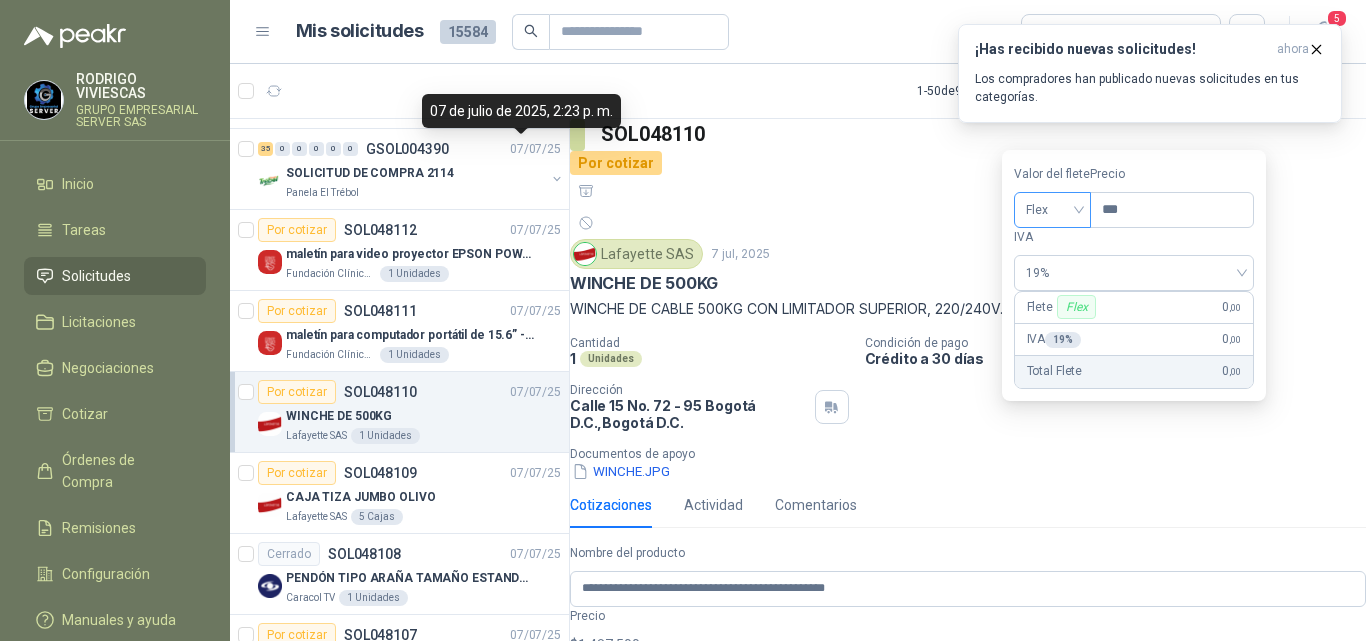 click on "Flex" at bounding box center [1052, 210] 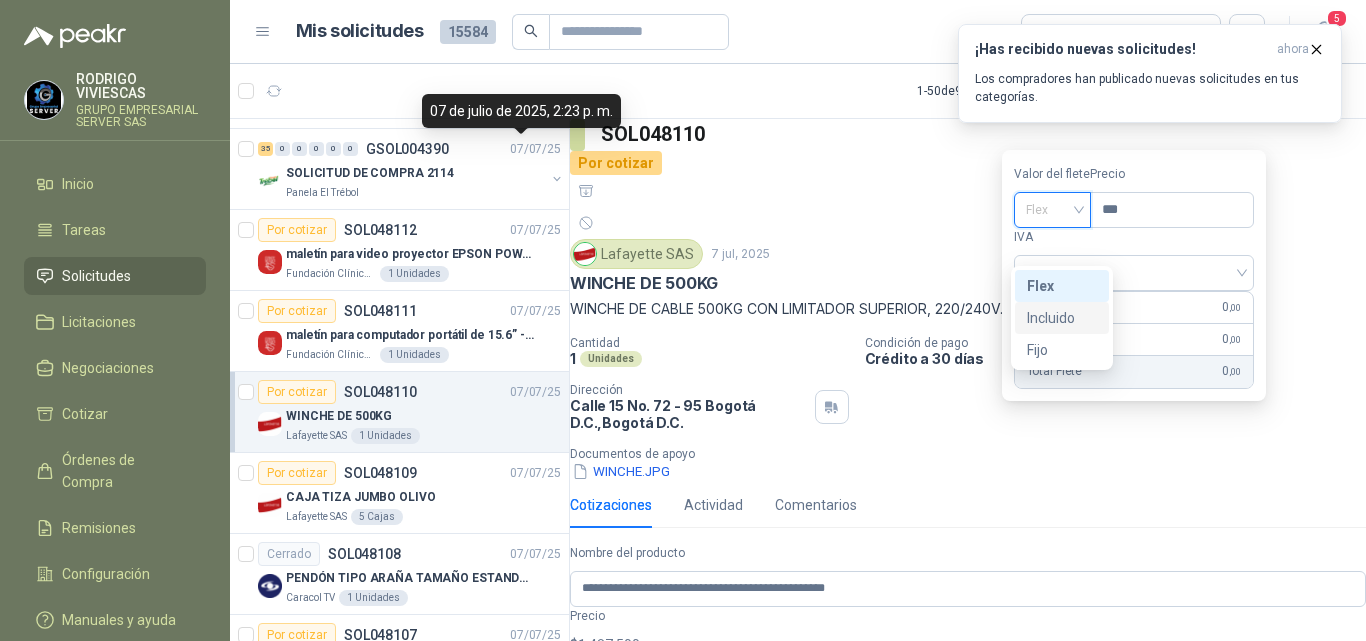 click on "Incluido" at bounding box center (0, 0) 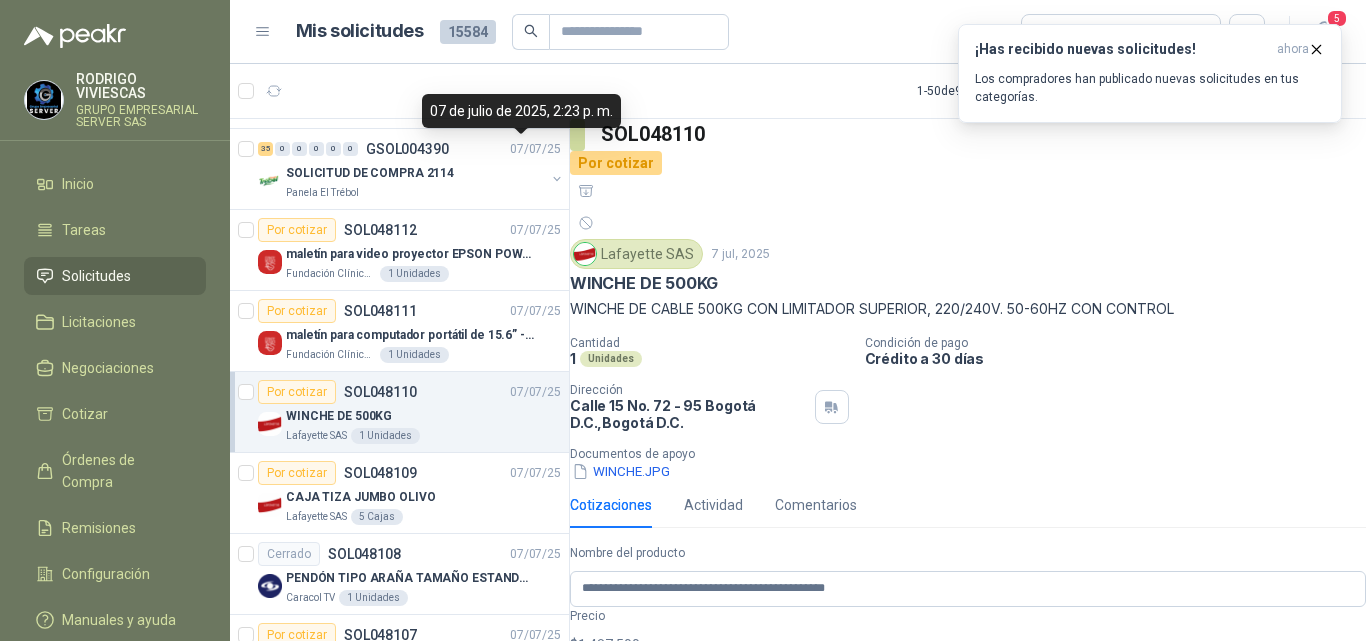 click on "**********" at bounding box center (959, 810) 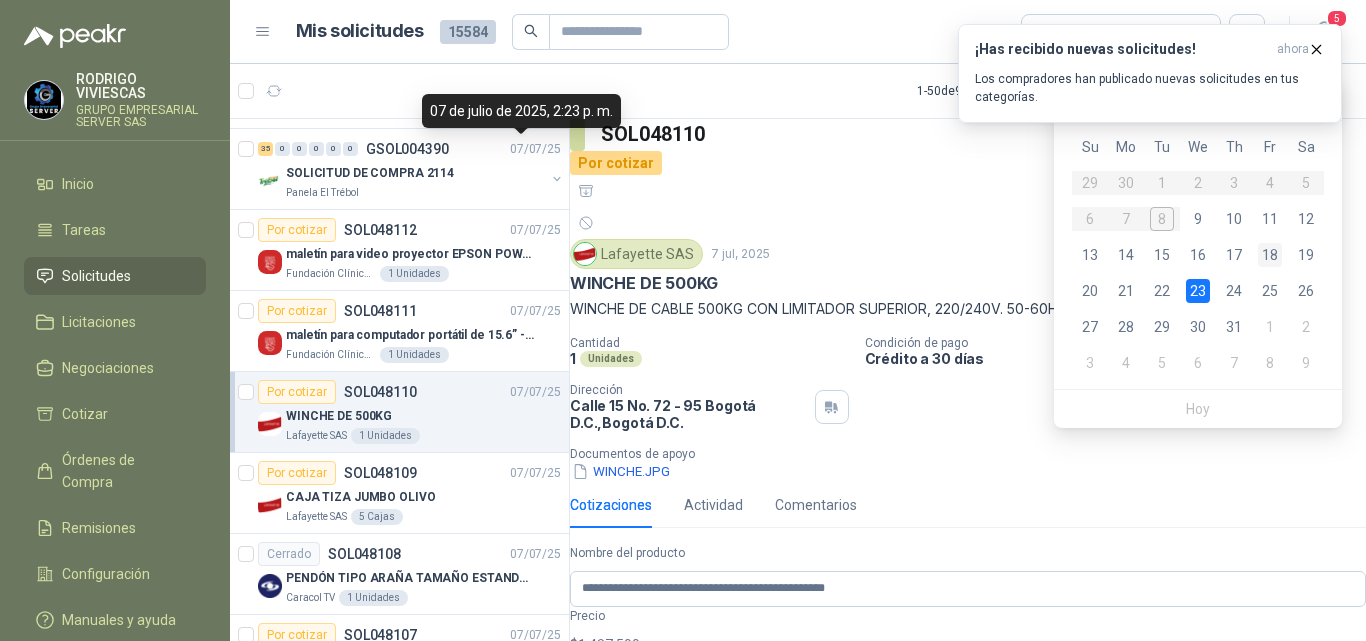 click on "18" at bounding box center [1270, 255] 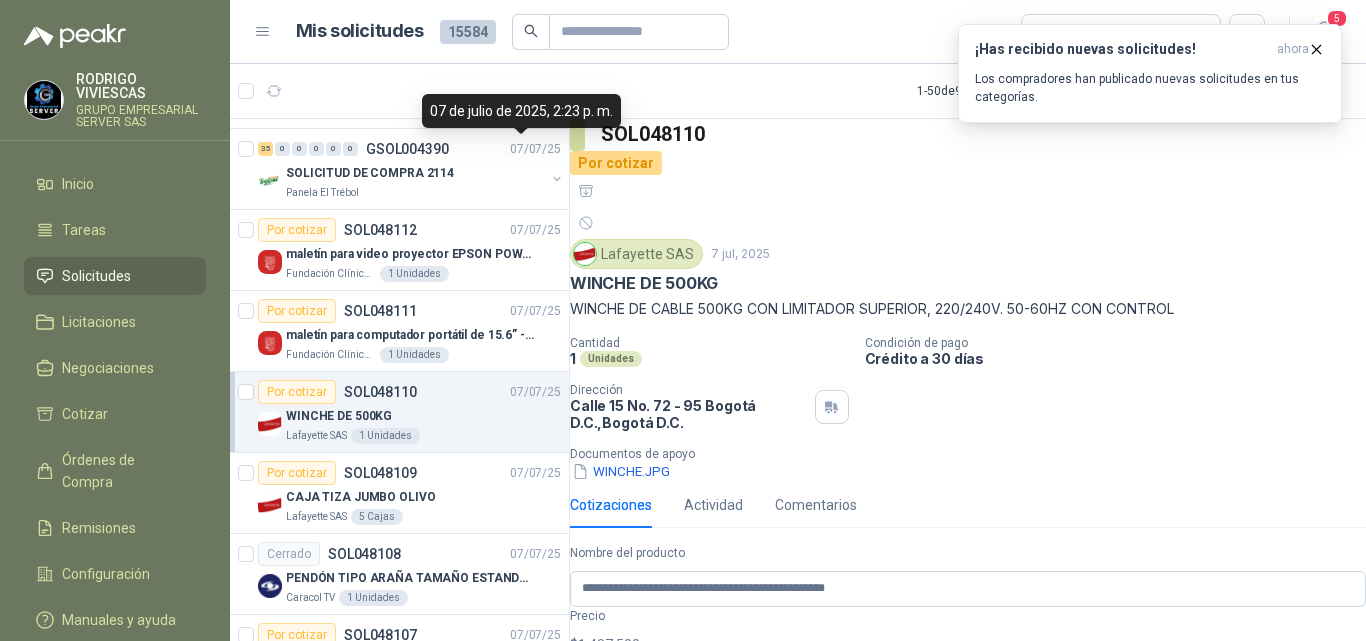 click on "18" at bounding box center (1270, 219) 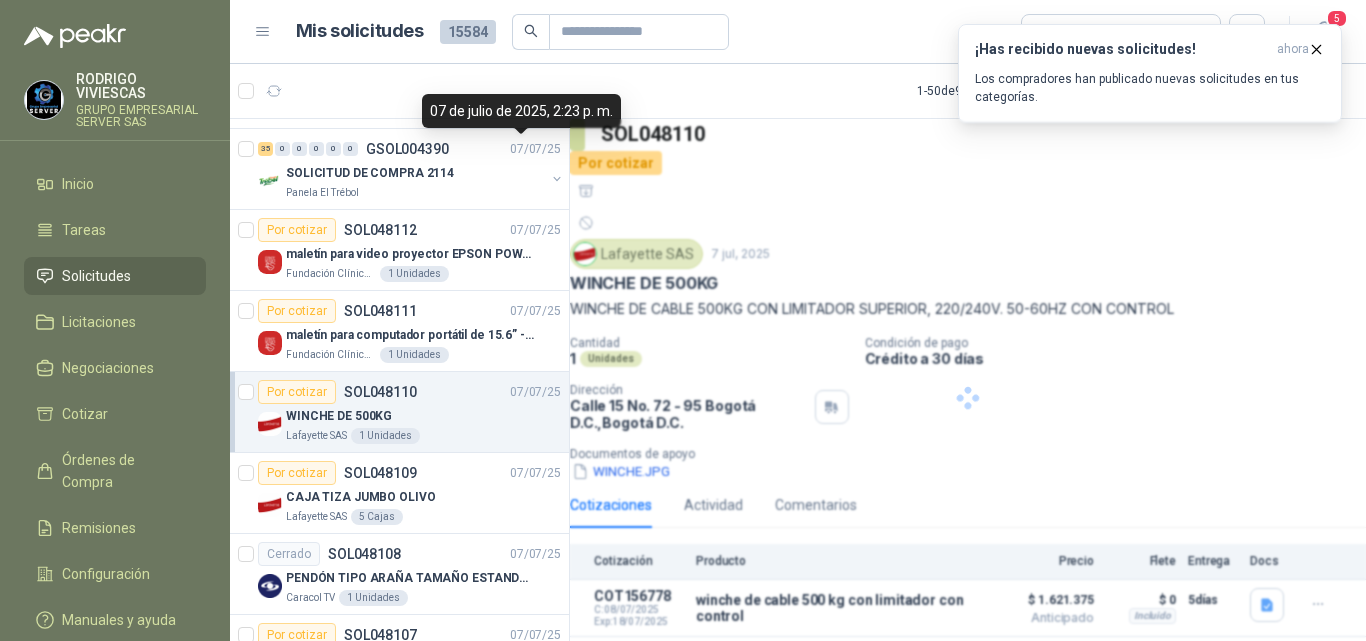scroll, scrollTop: 0, scrollLeft: 0, axis: both 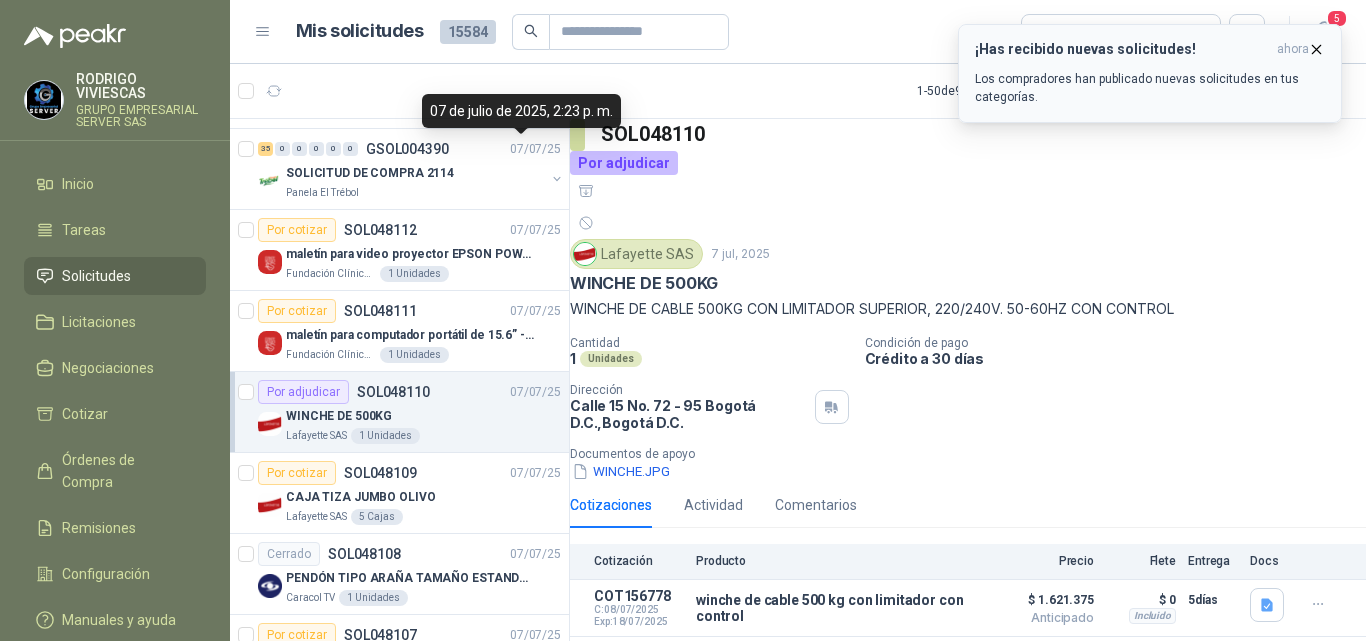 click at bounding box center [1316, 49] 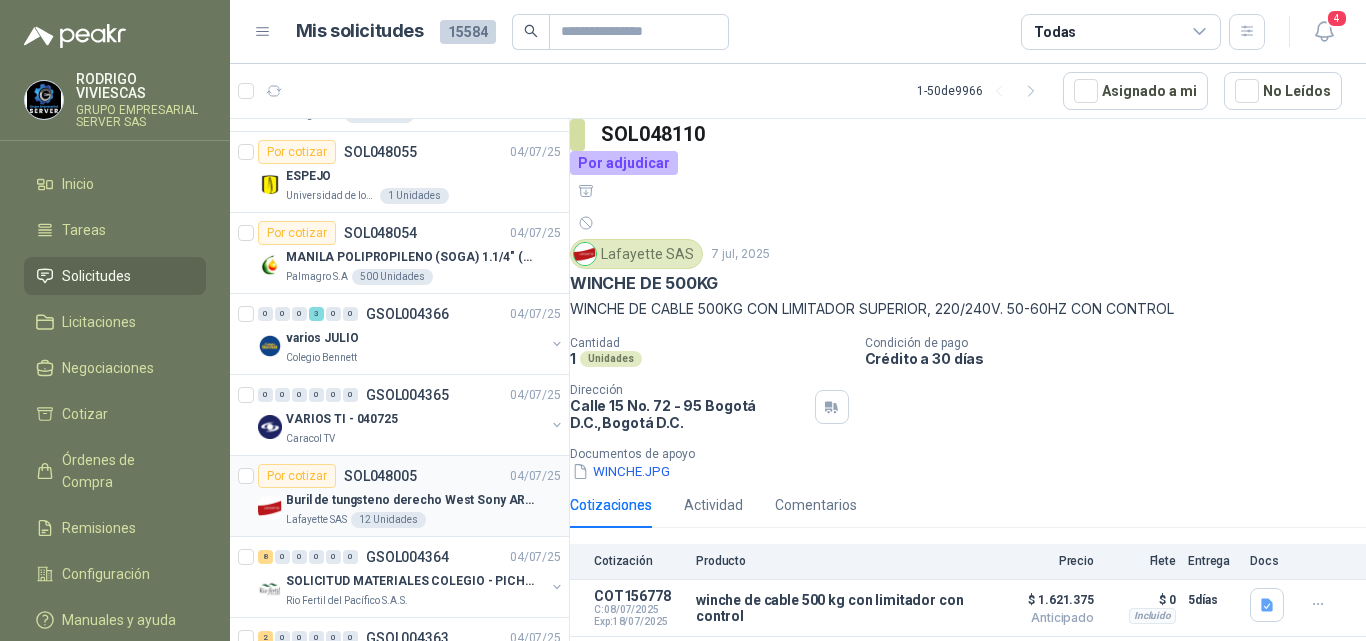 scroll, scrollTop: 3100, scrollLeft: 0, axis: vertical 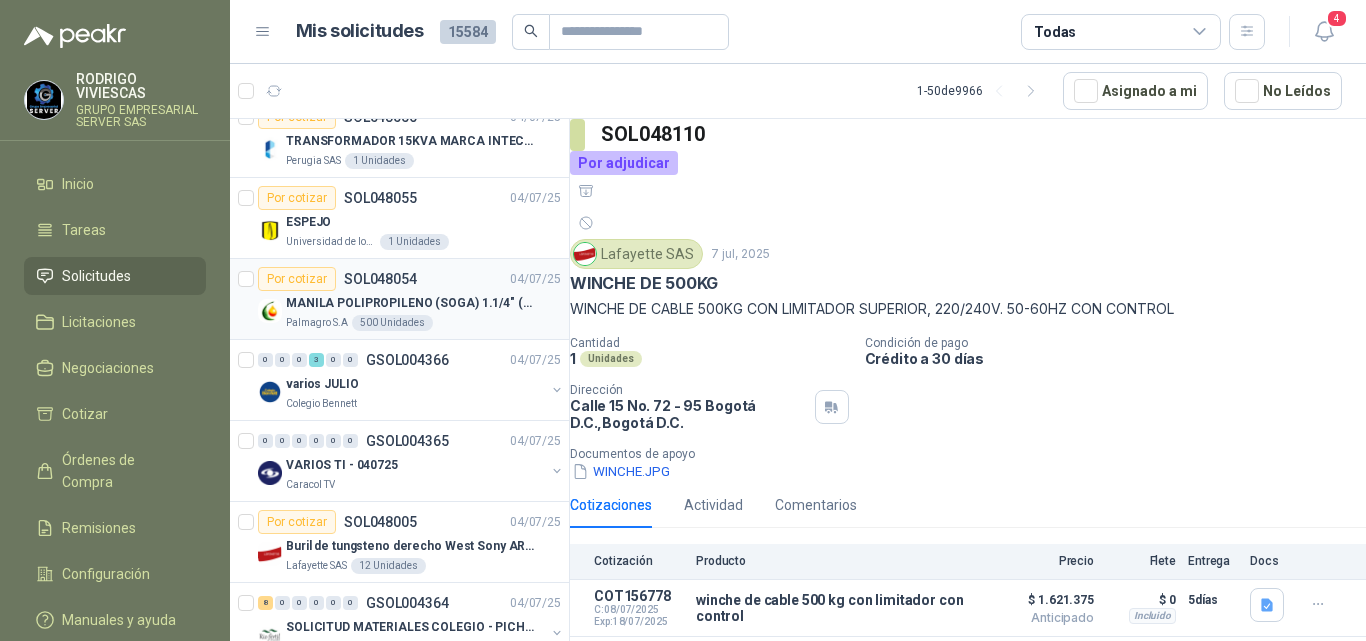 click on "MANILA POLIPROPILENO (SOGA) 1.1/4" (32MM) marca tesicol" at bounding box center (410, 303) 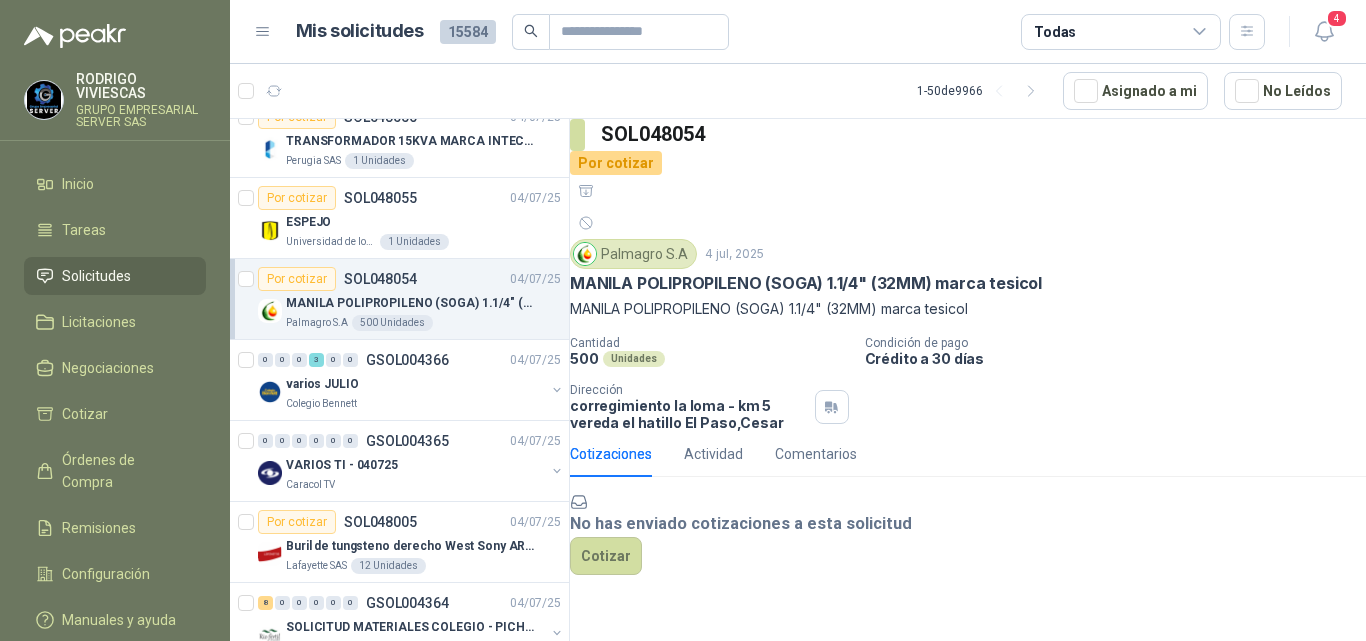 scroll, scrollTop: 0, scrollLeft: 0, axis: both 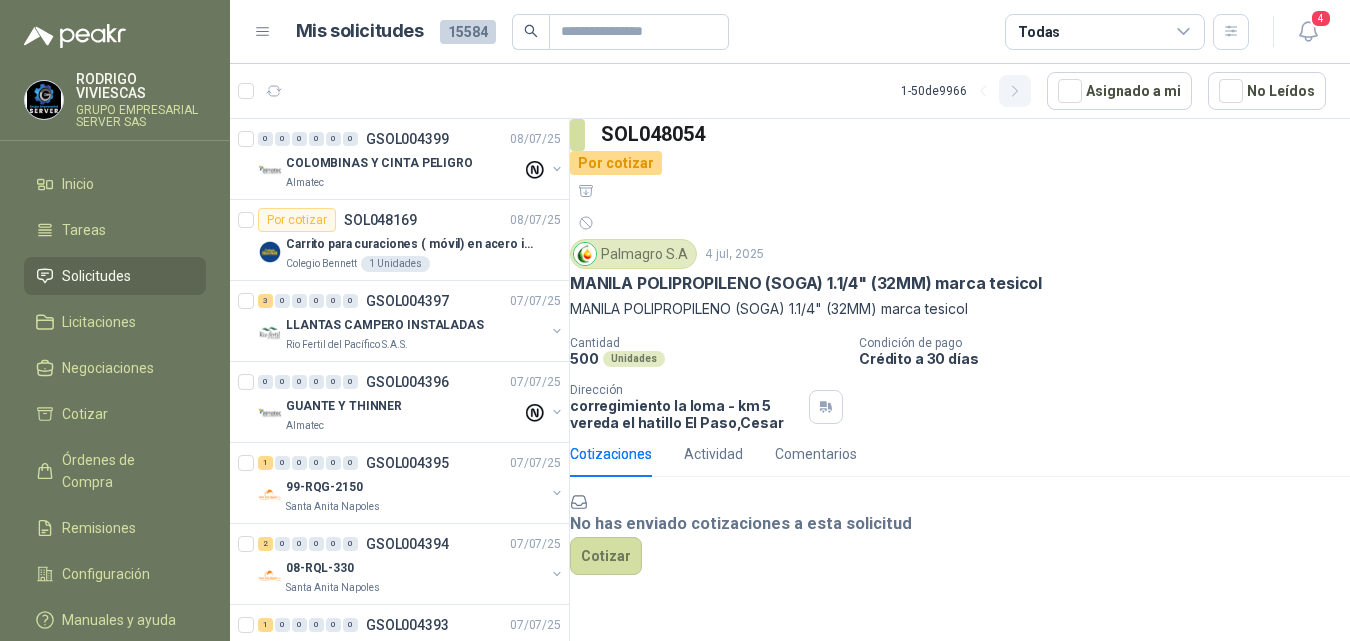 click at bounding box center (983, 91) 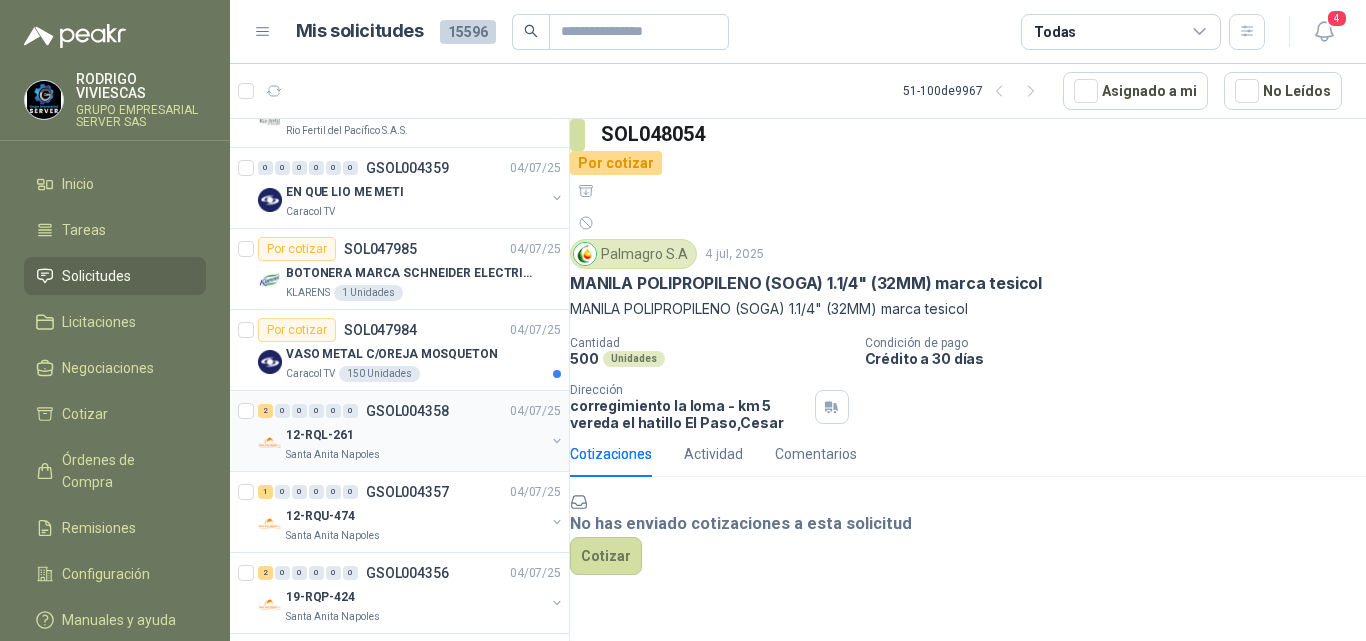 scroll, scrollTop: 100, scrollLeft: 0, axis: vertical 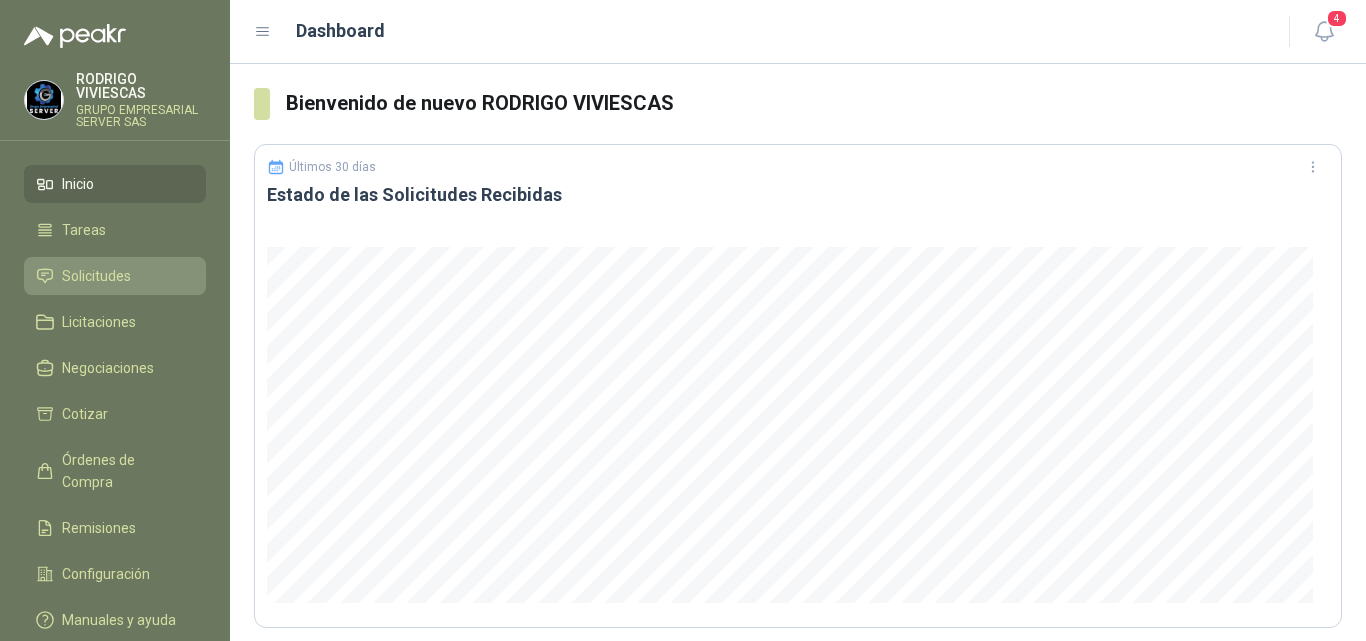 click on "Solicitudes" at bounding box center [96, 276] 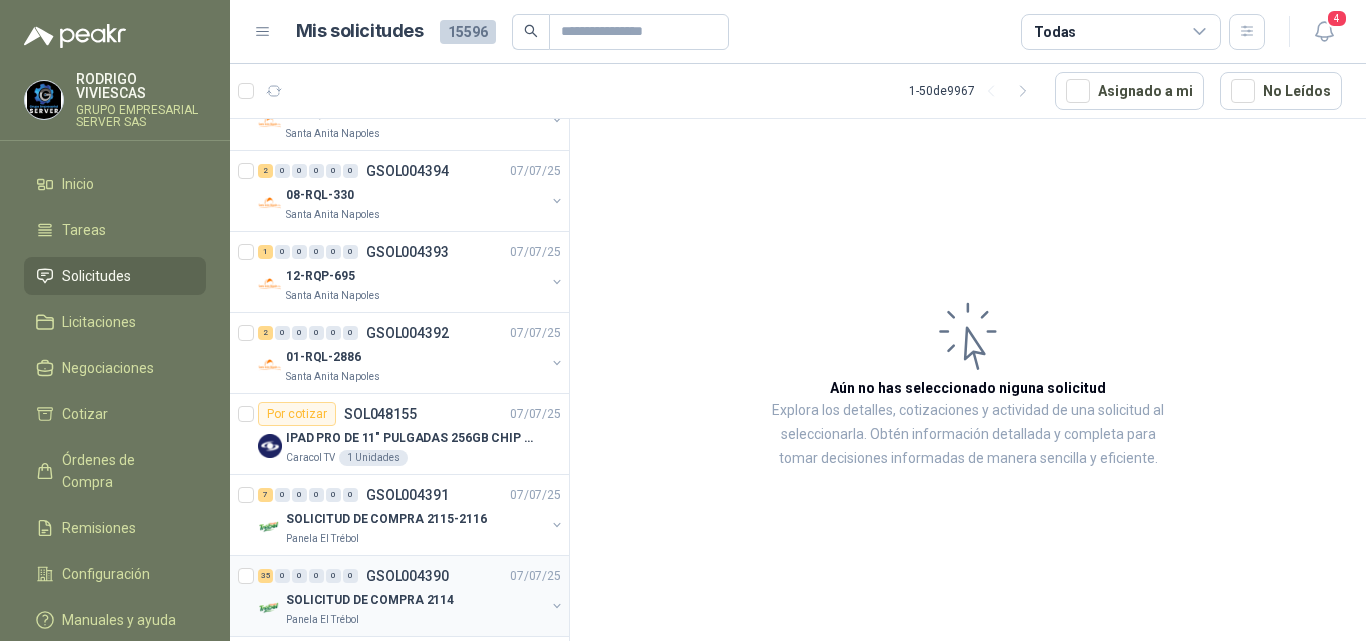 scroll, scrollTop: 600, scrollLeft: 0, axis: vertical 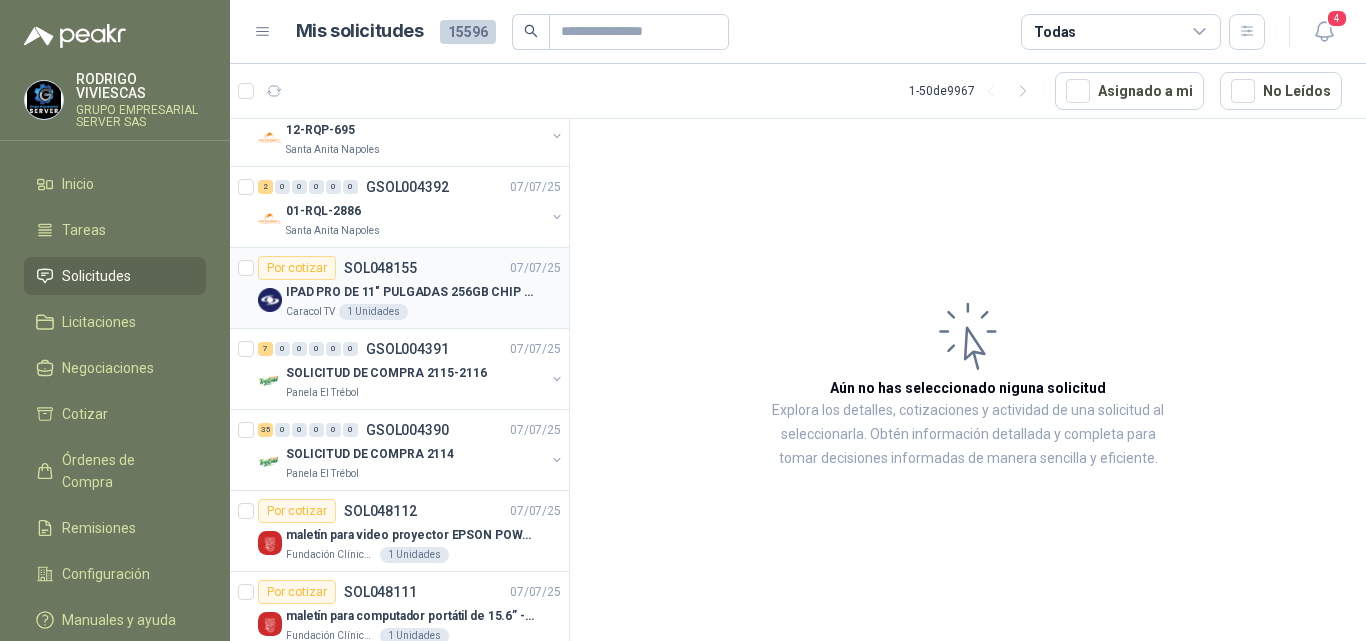 click on "IPAD PRO DE 11" PULGADAS 256GB CHIP M4 WIFI NEGRO - MVV83CL/A" at bounding box center (410, 292) 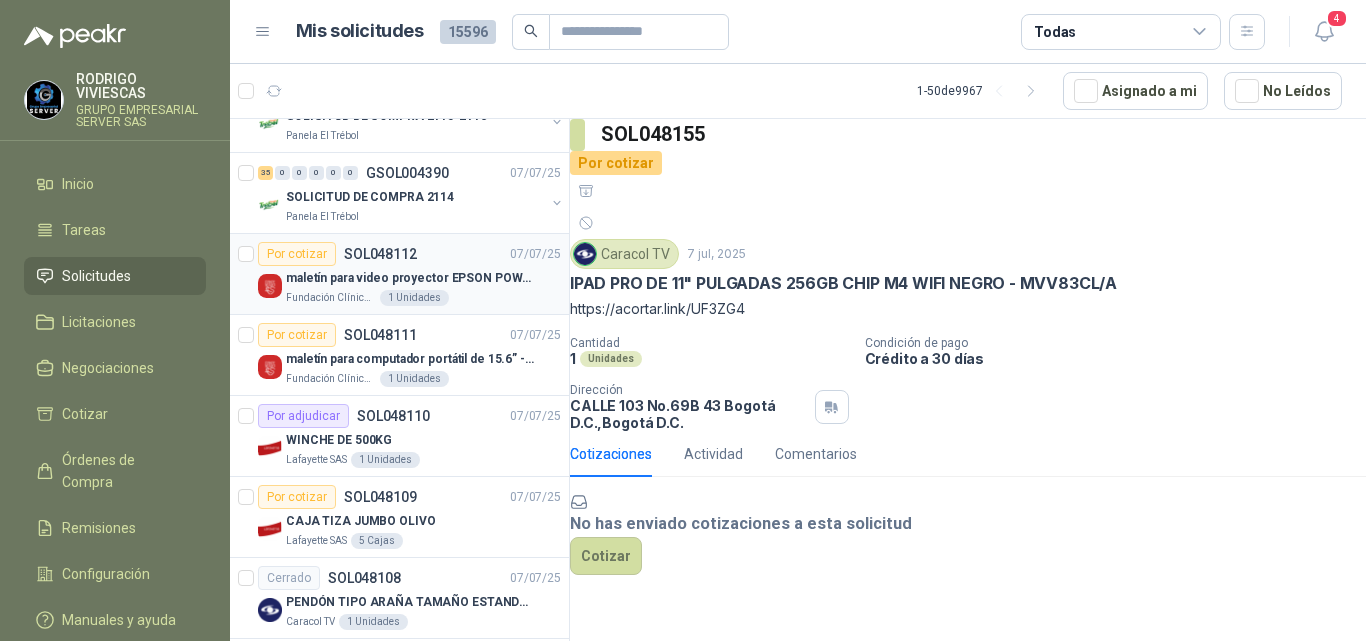 scroll, scrollTop: 900, scrollLeft: 0, axis: vertical 